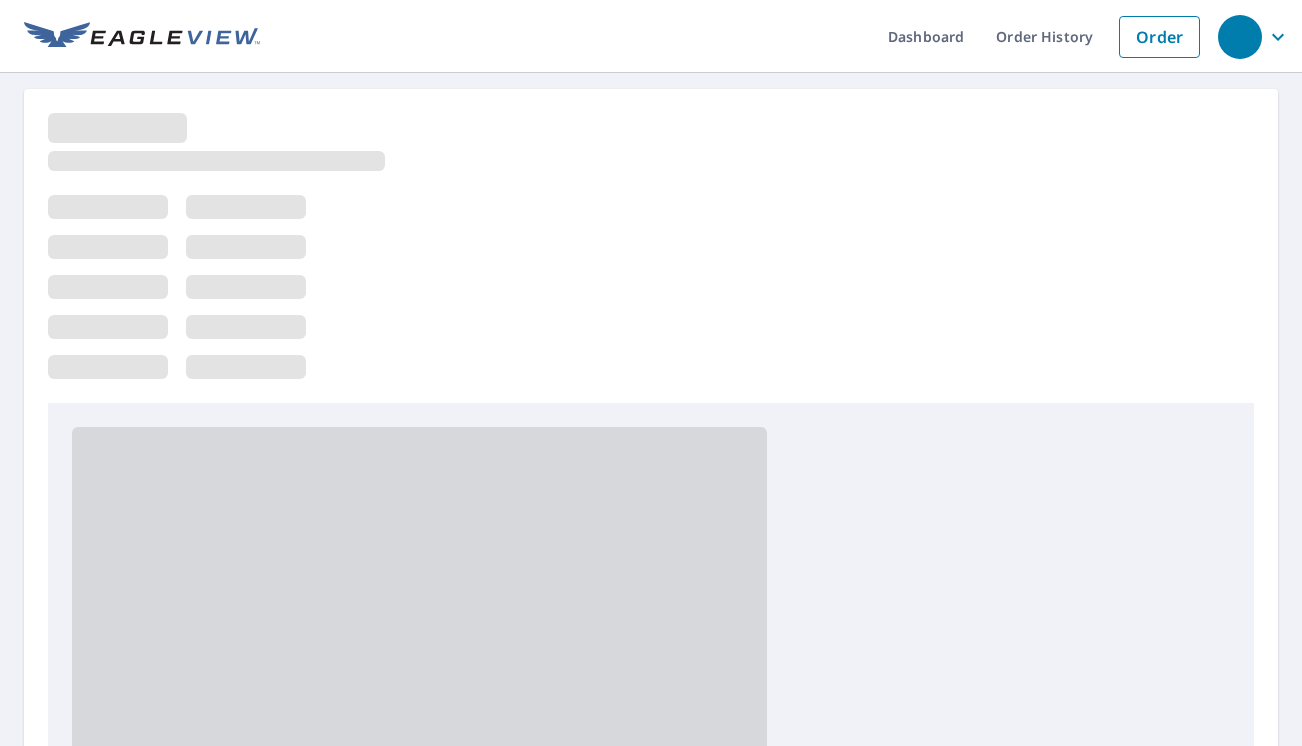 scroll, scrollTop: 0, scrollLeft: 0, axis: both 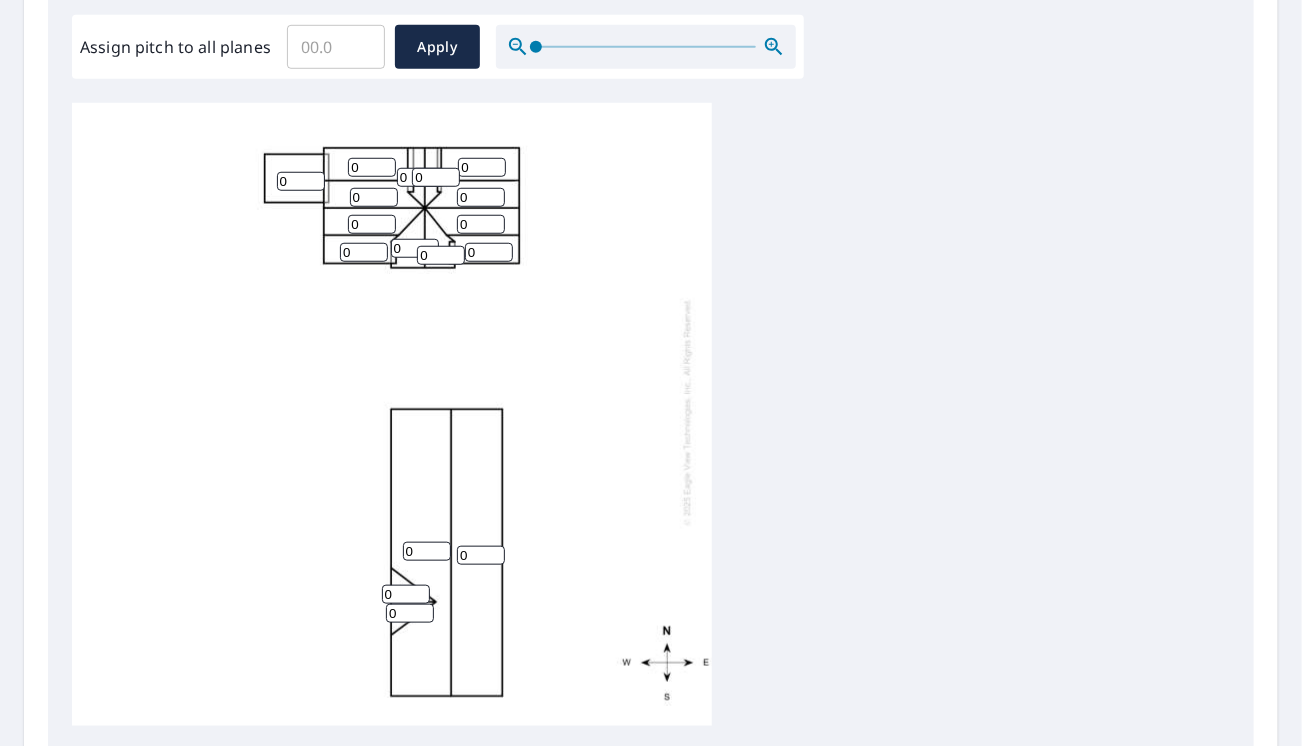 click on "0" at bounding box center [489, 252] 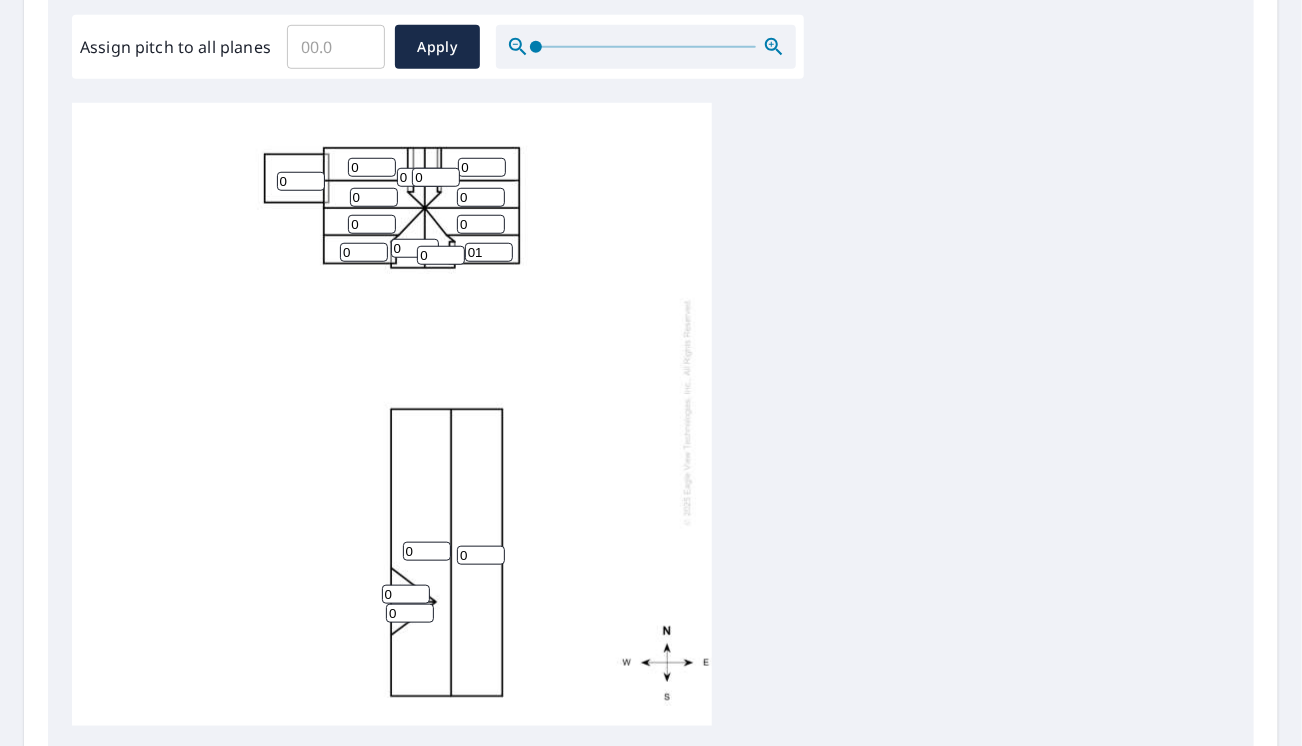 type on "0" 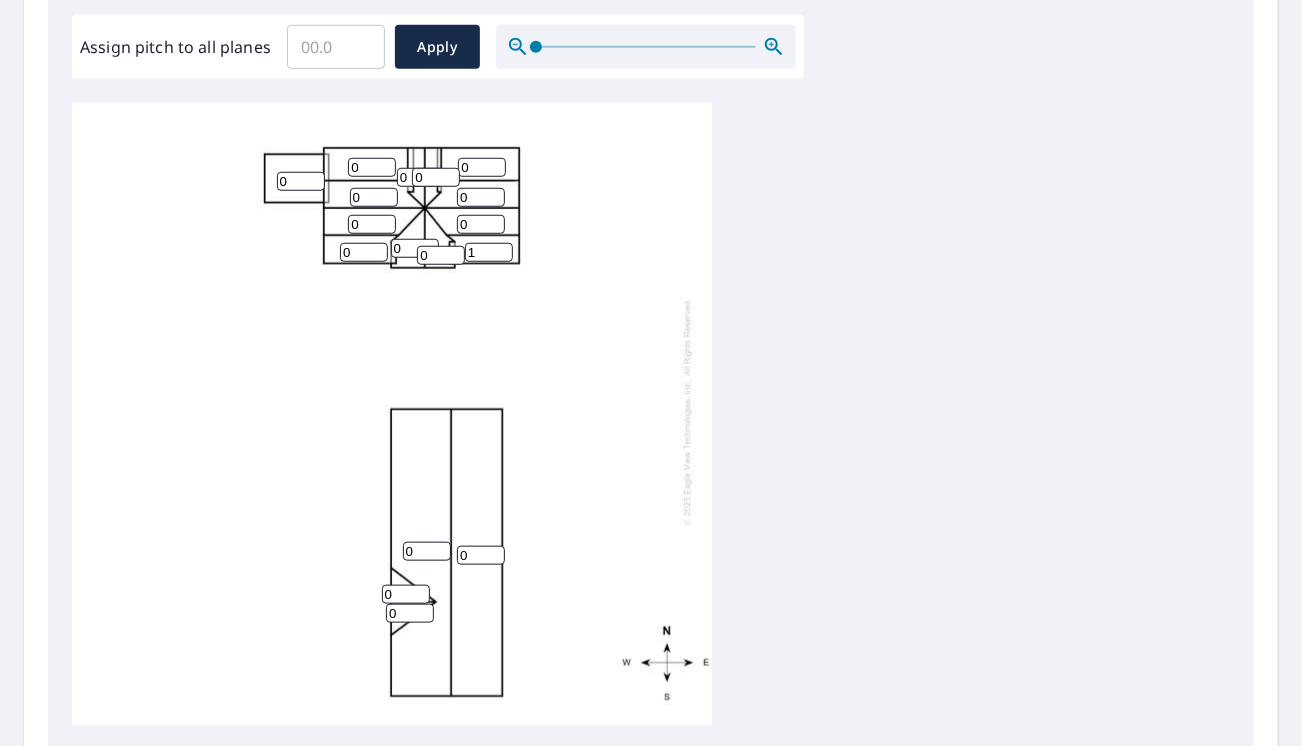 click on "1" at bounding box center [489, 252] 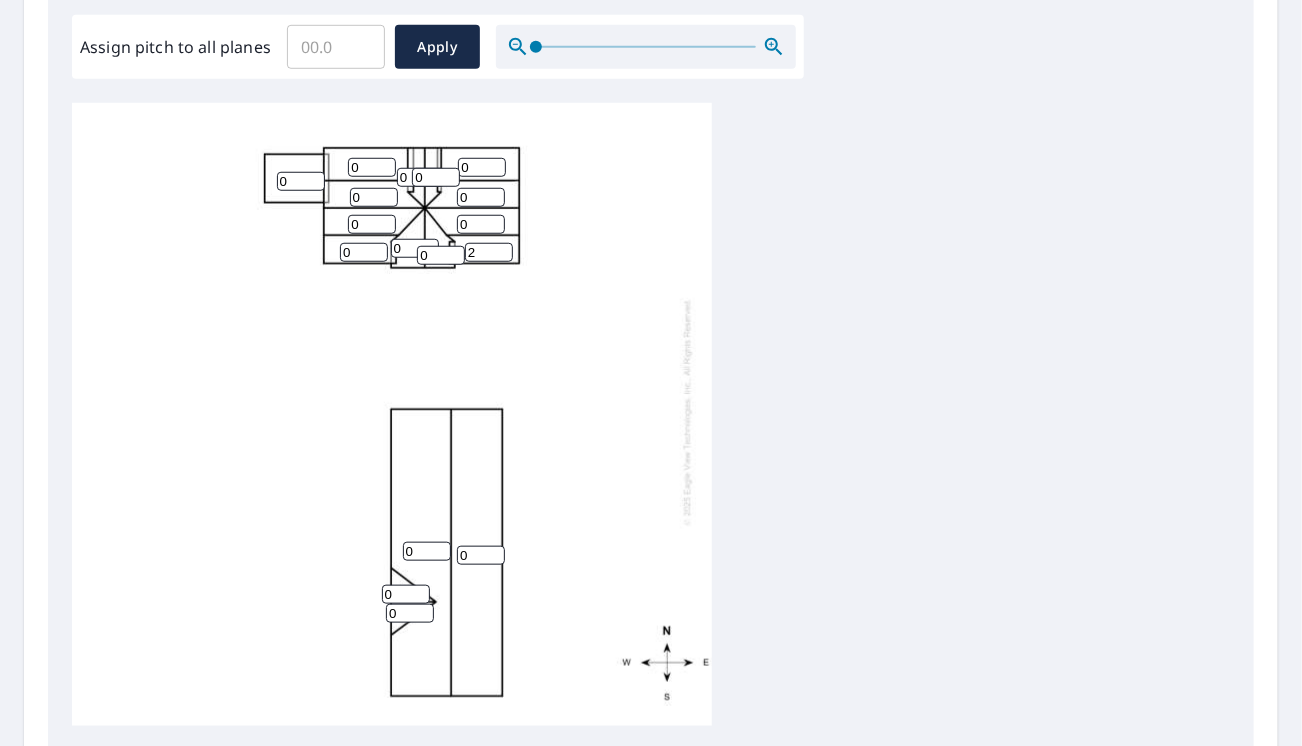 click on "2" at bounding box center [489, 252] 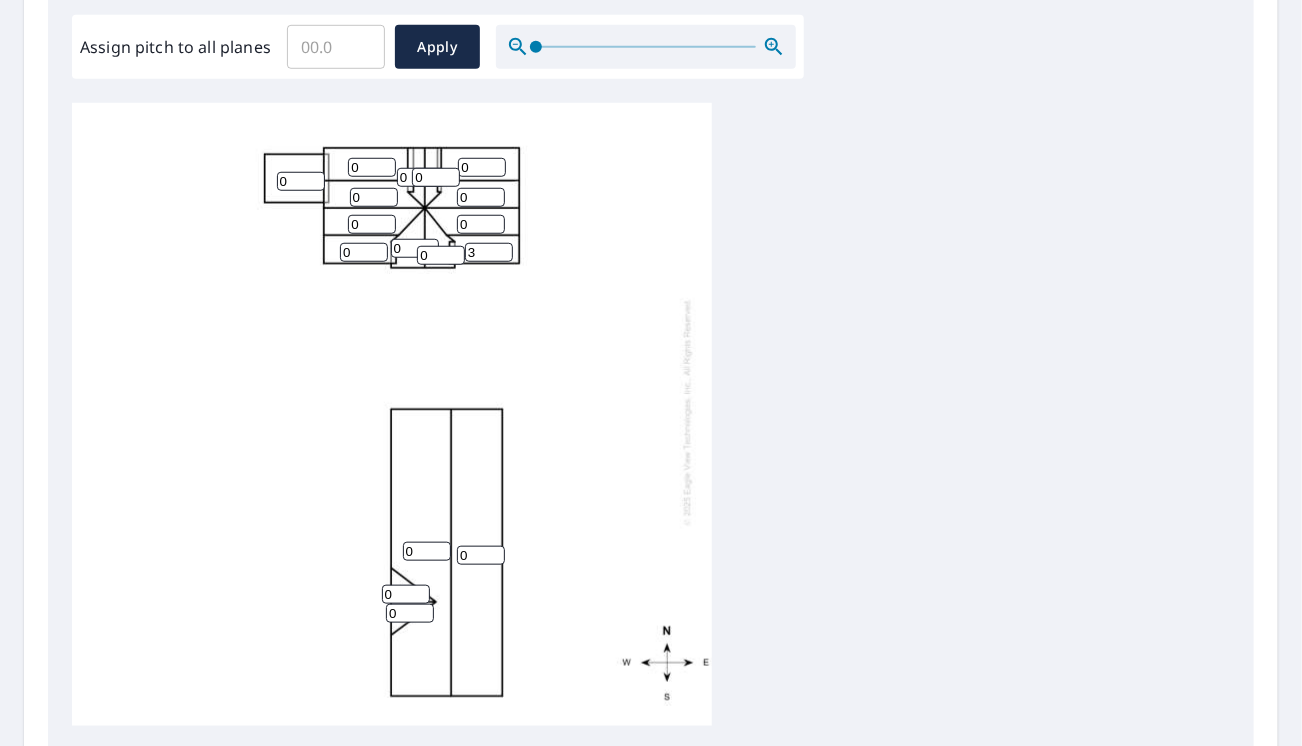 click on "3" at bounding box center (489, 252) 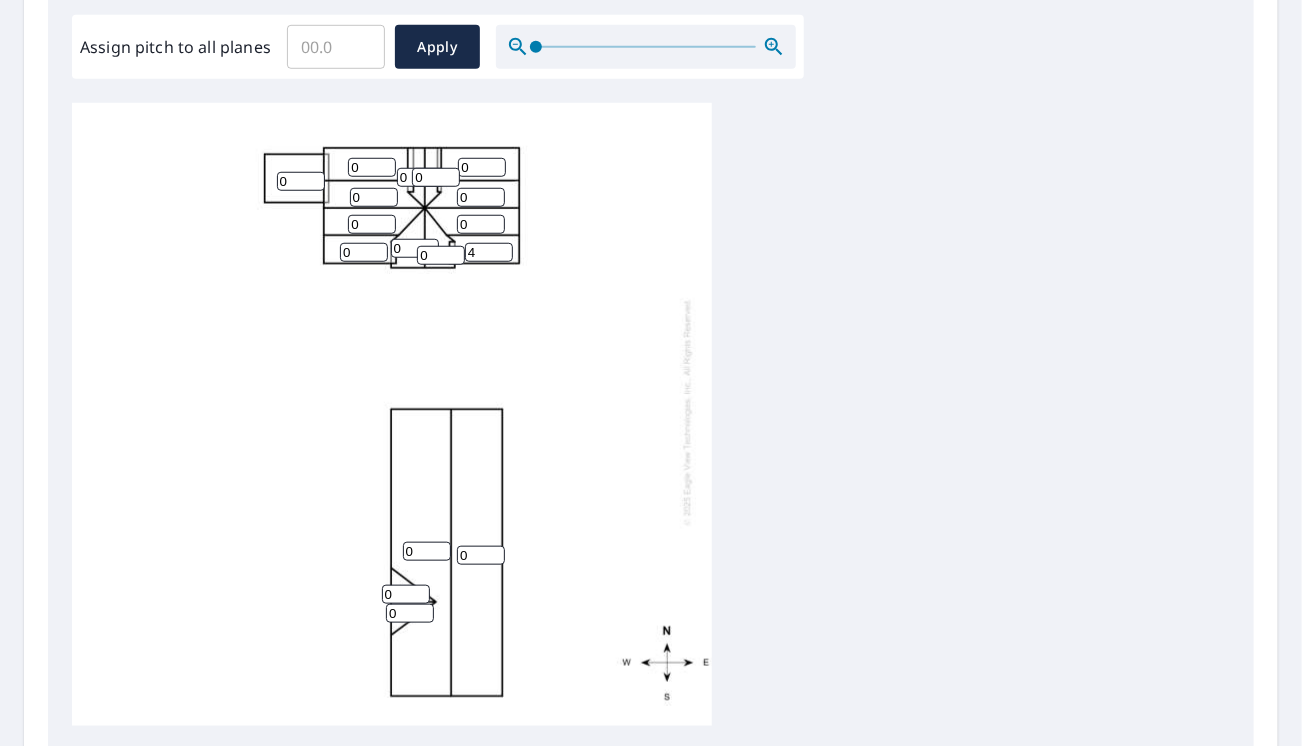 click on "4" at bounding box center [489, 252] 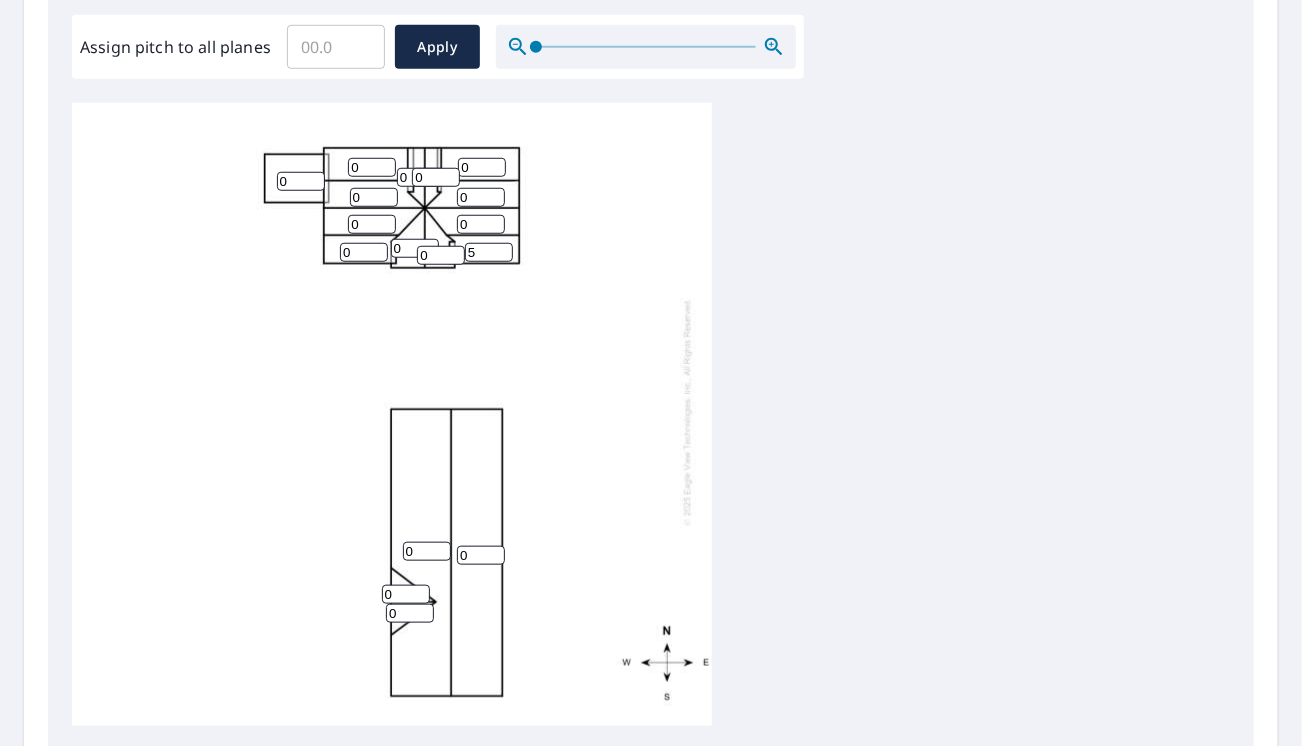 click on "5" at bounding box center [489, 252] 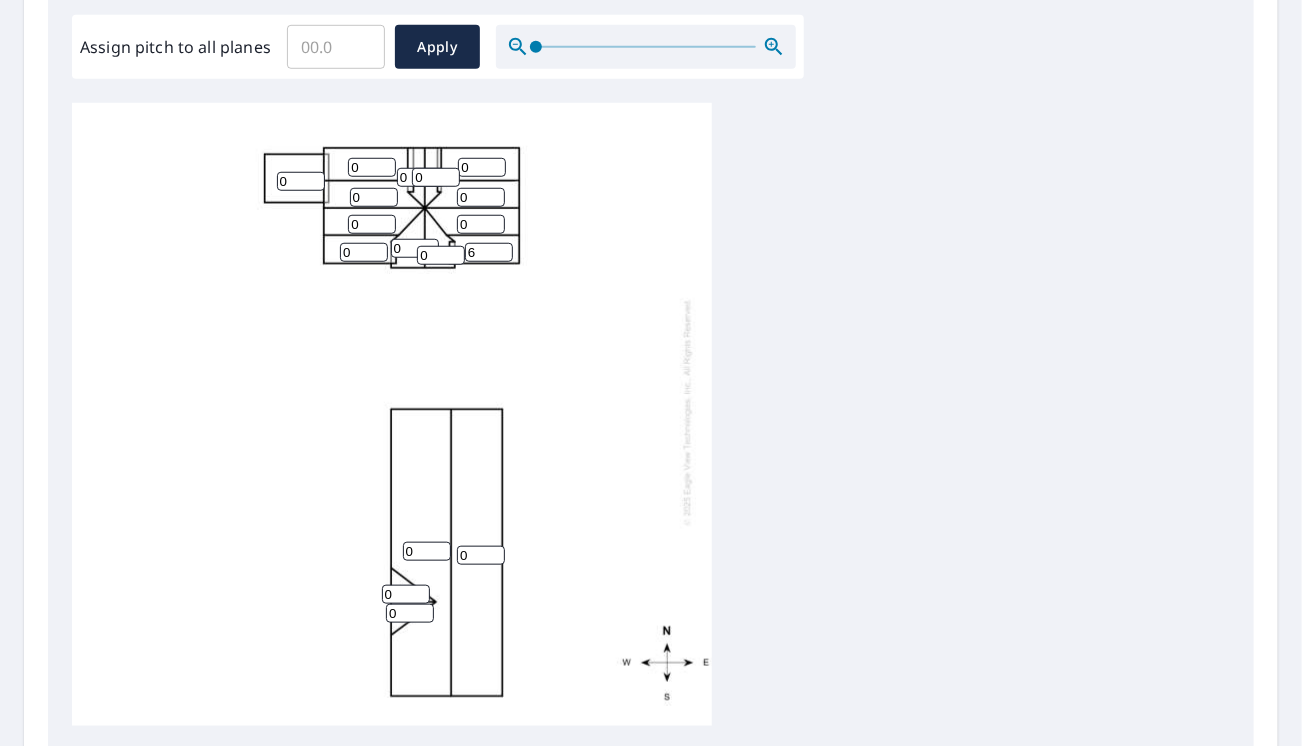 click on "6" at bounding box center (489, 252) 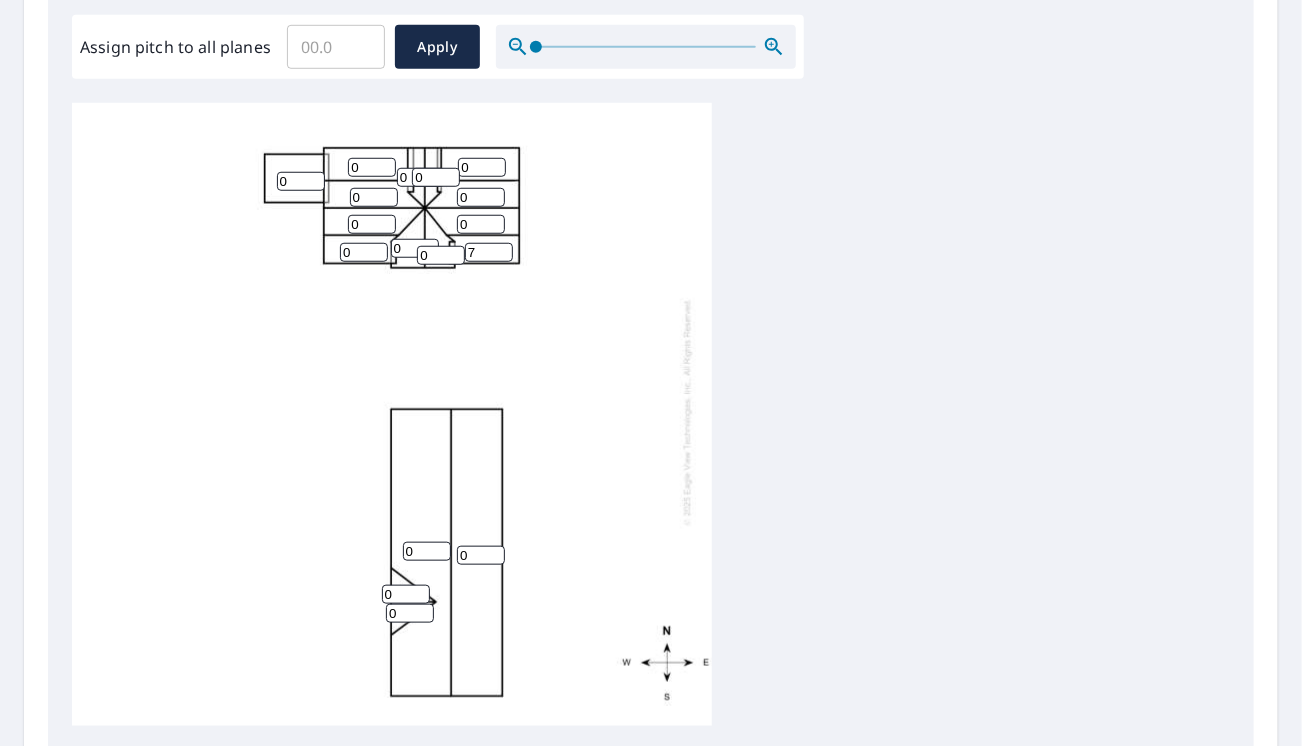 click on "7" at bounding box center [489, 252] 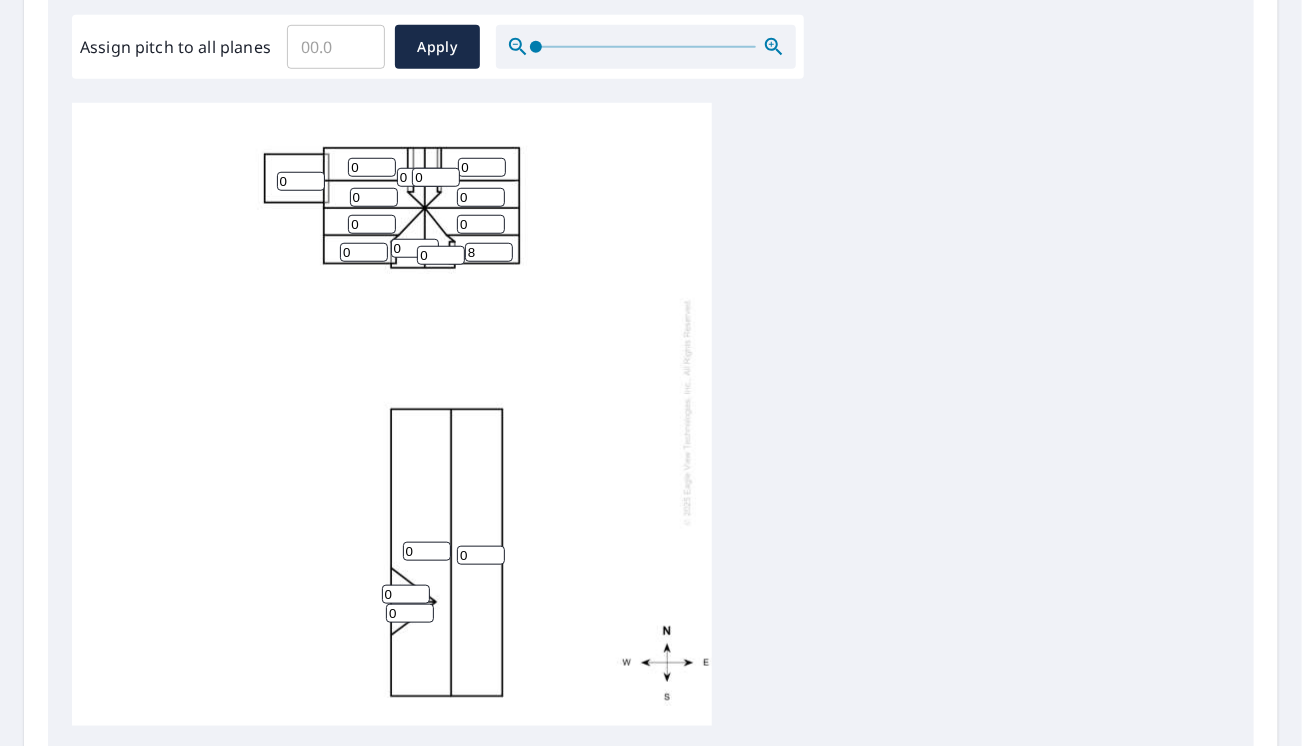 click on "8" at bounding box center [489, 252] 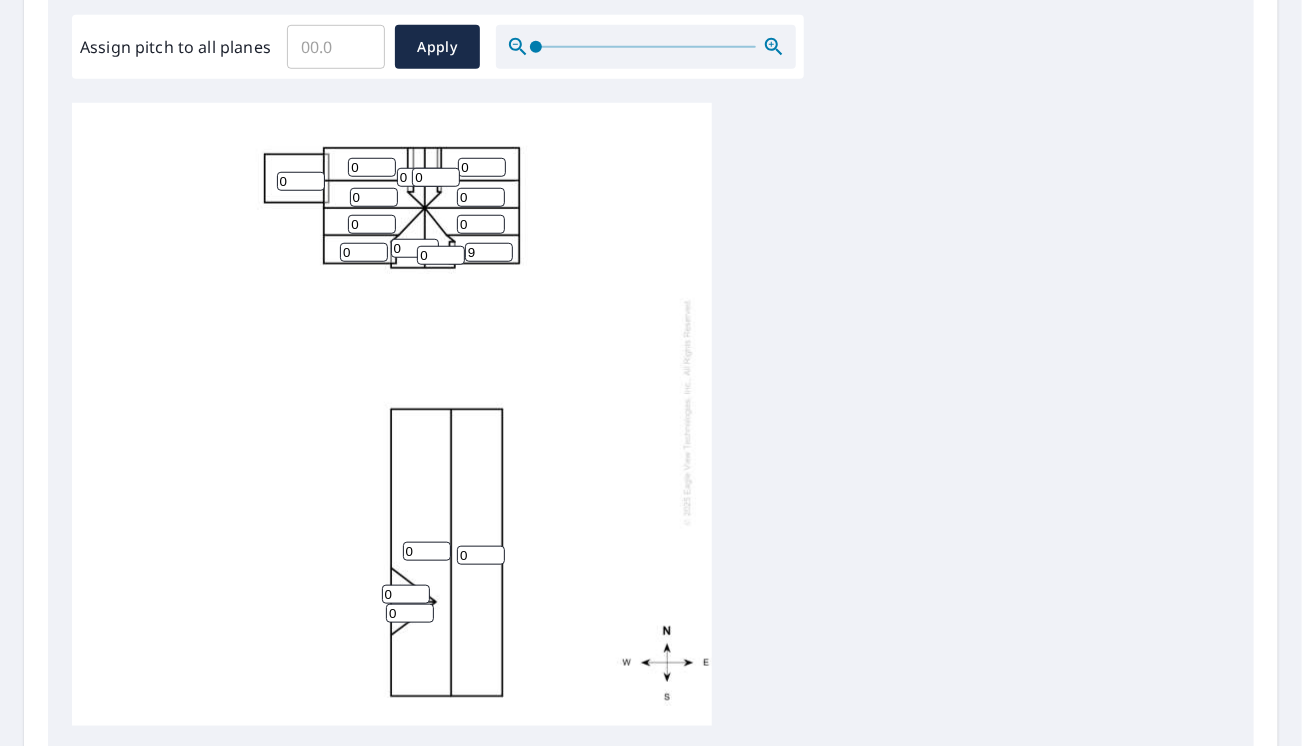 click on "9" at bounding box center (489, 252) 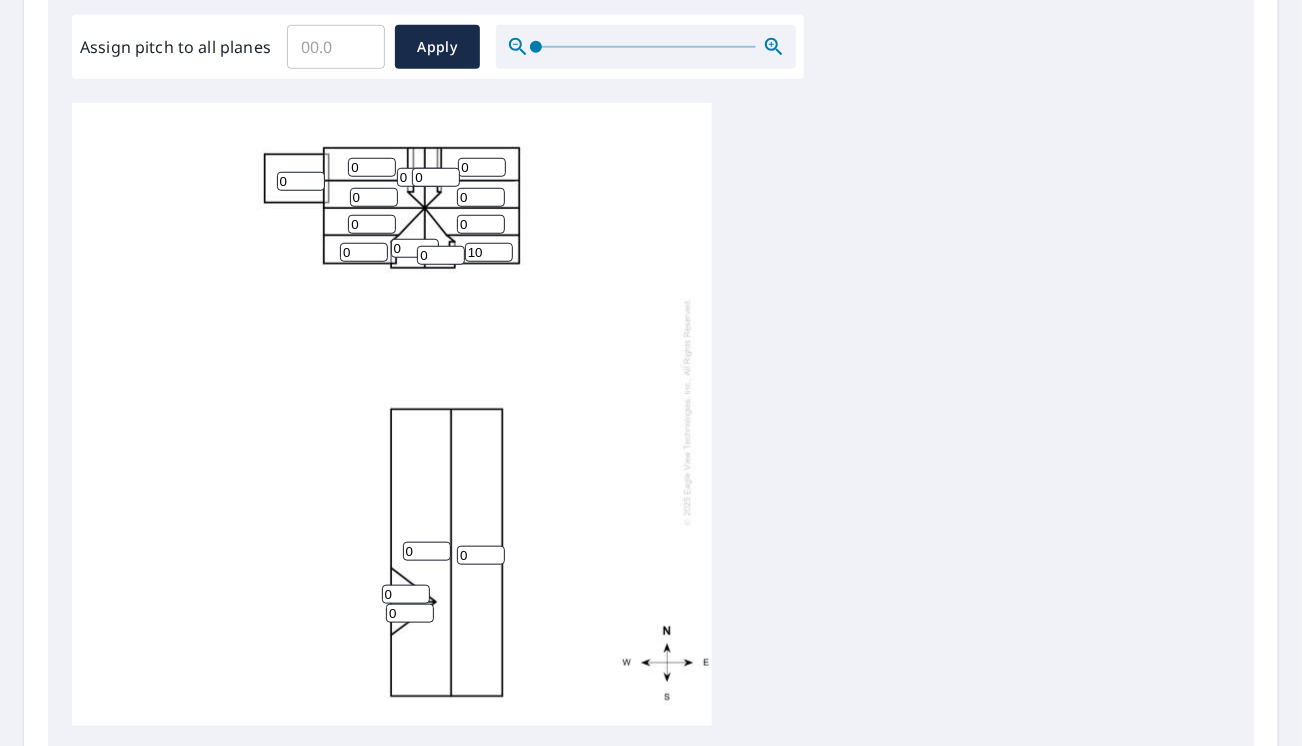 type on "10" 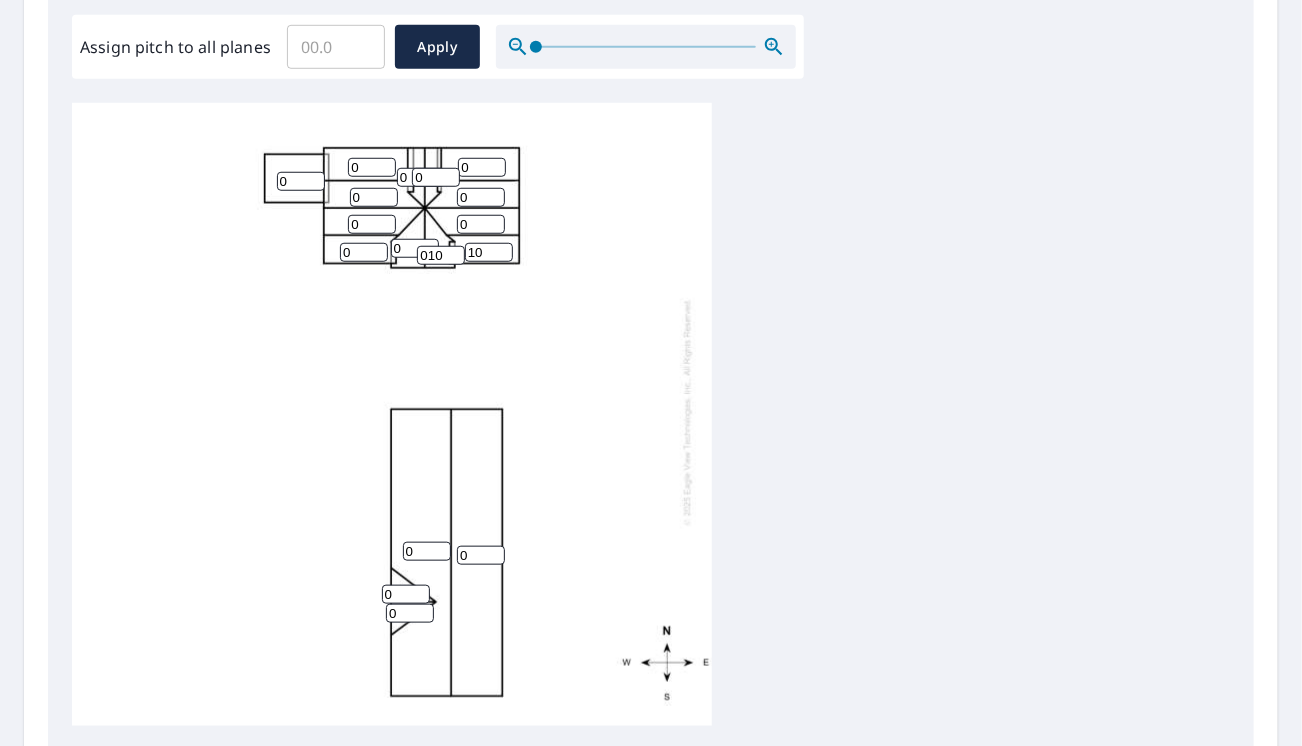 type on "010" 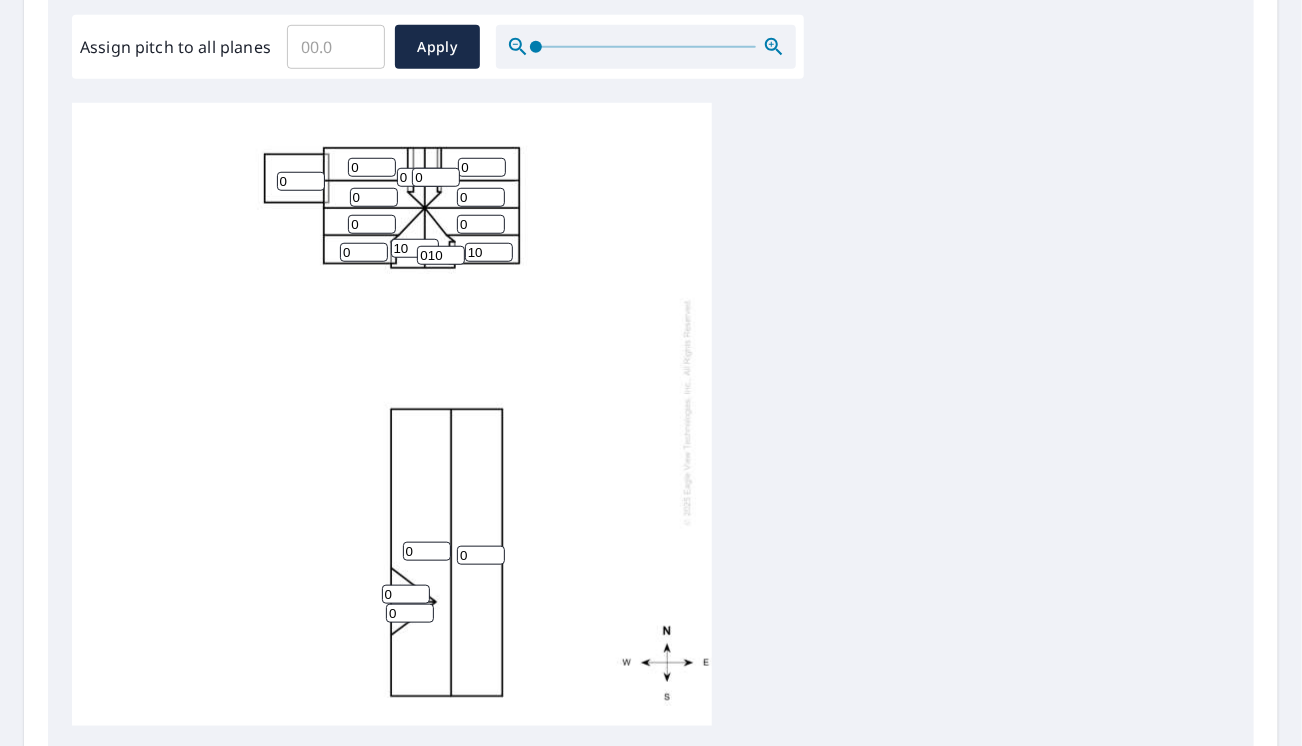 type on "10" 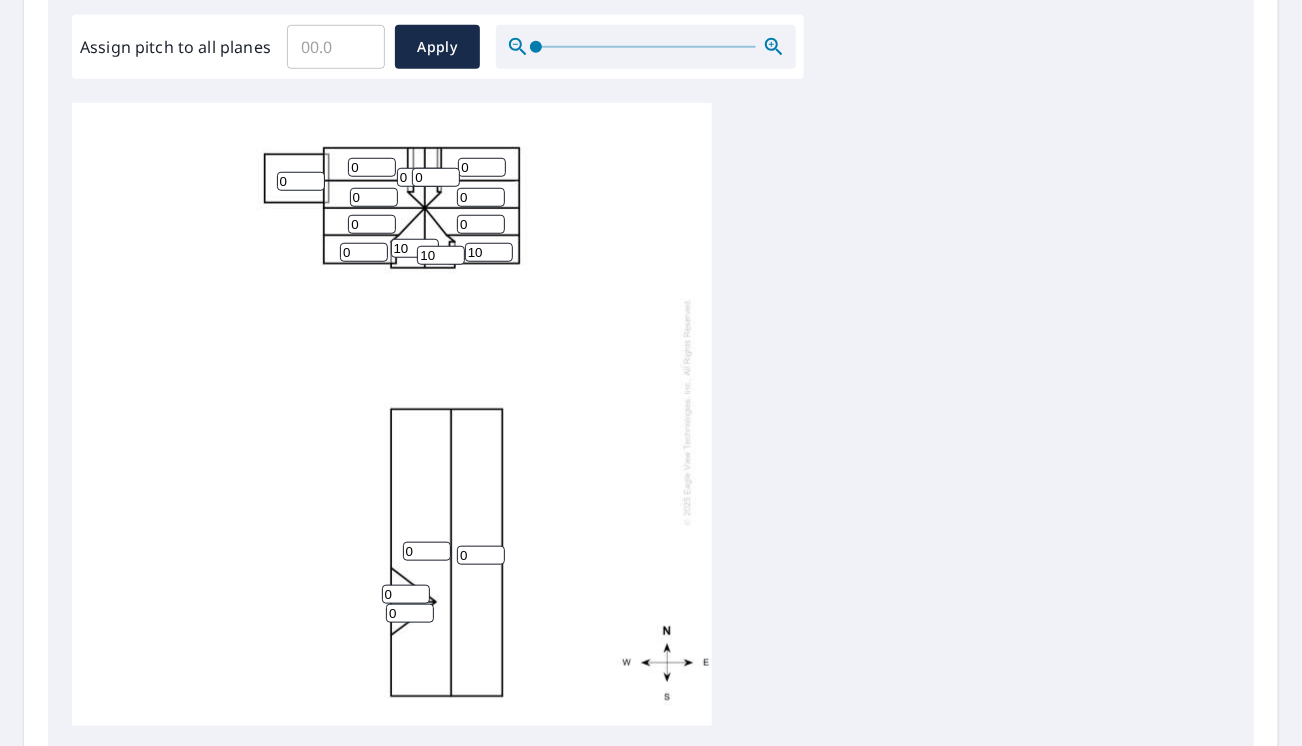 type on "10" 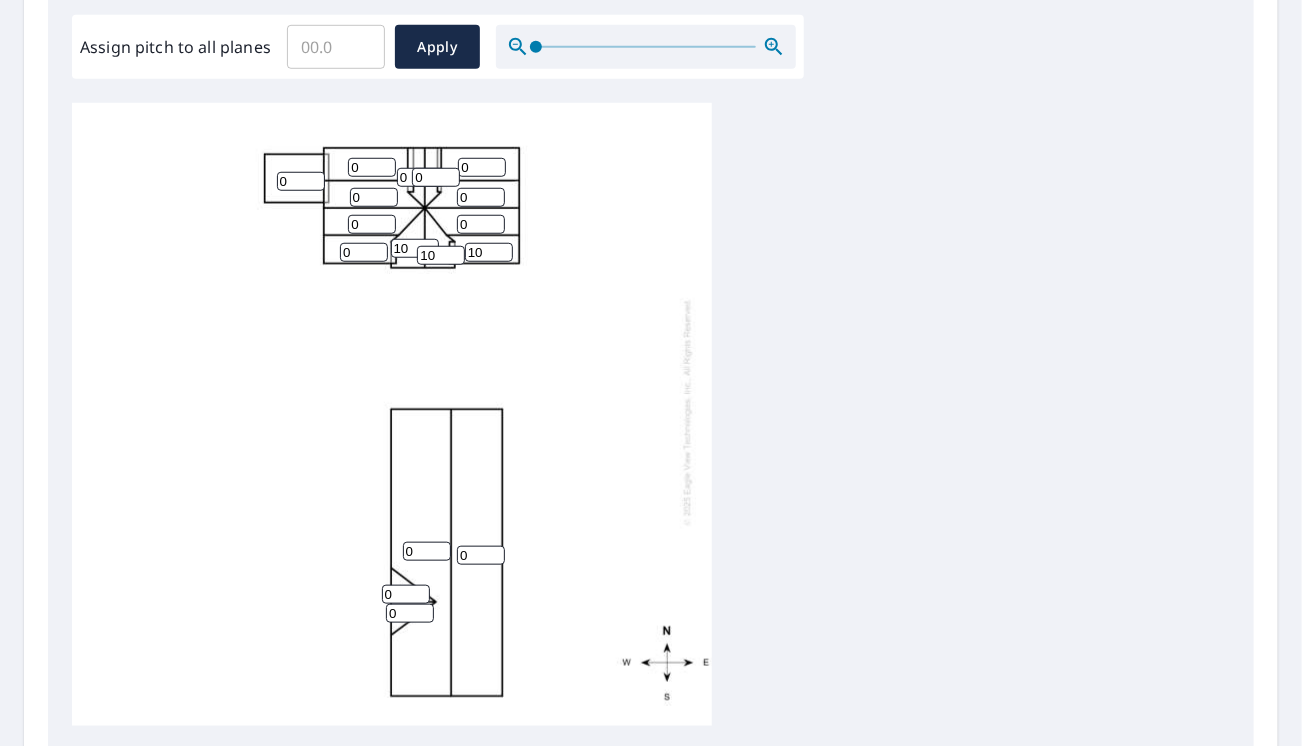 drag, startPoint x: 355, startPoint y: 234, endPoint x: 316, endPoint y: 236, distance: 39.051247 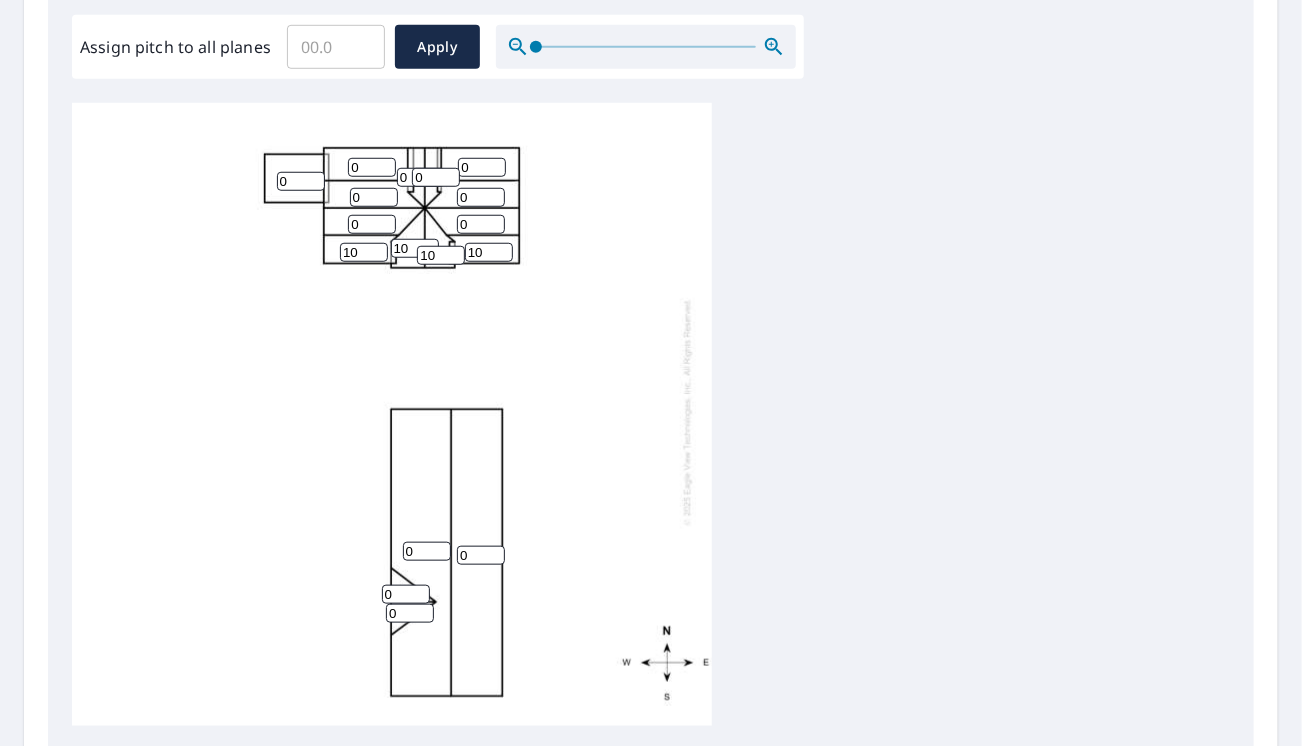 type on "10" 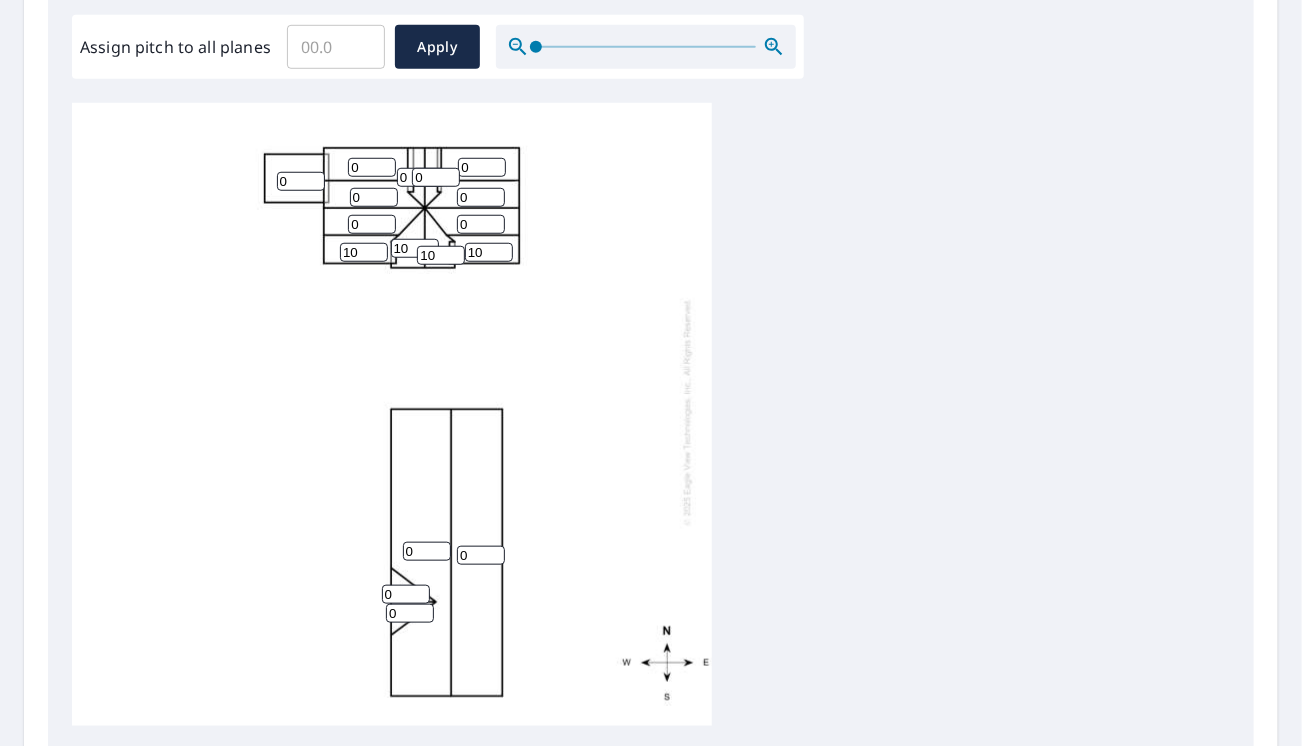 drag, startPoint x: 358, startPoint y: 152, endPoint x: 338, endPoint y: 151, distance: 20.024984 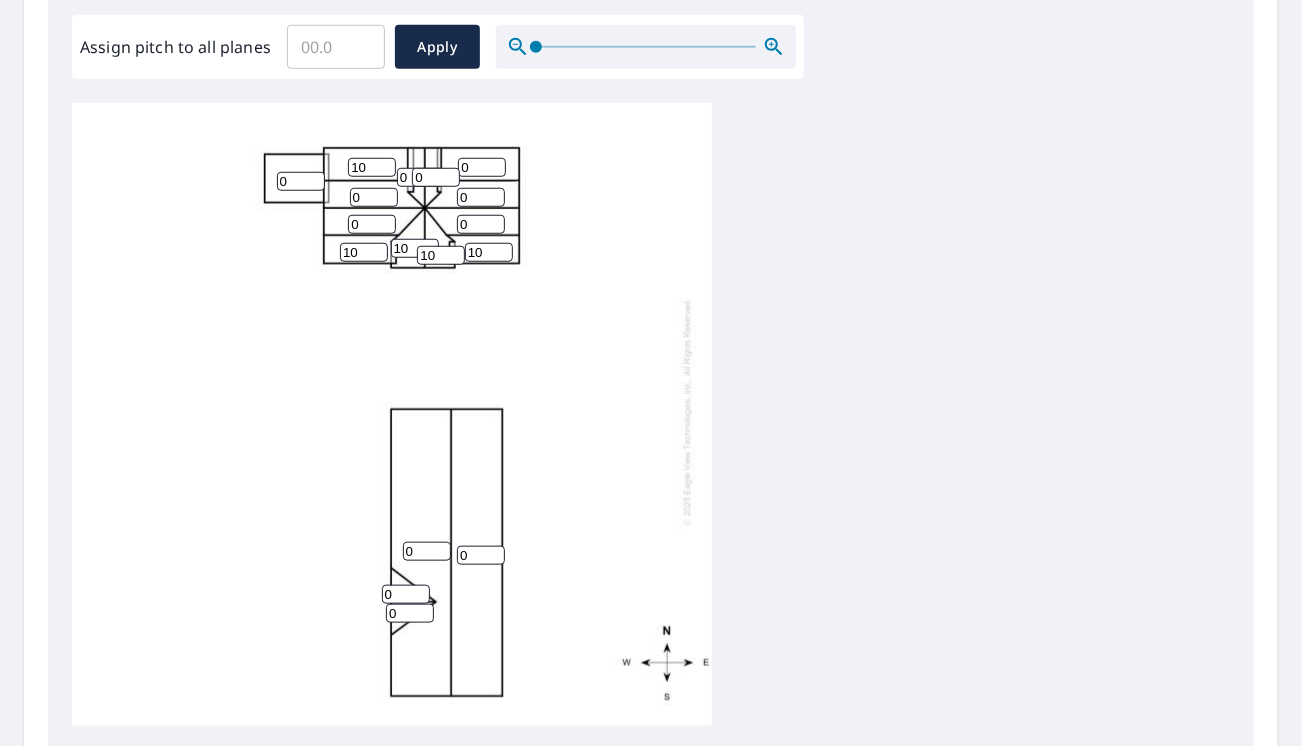 type on "10" 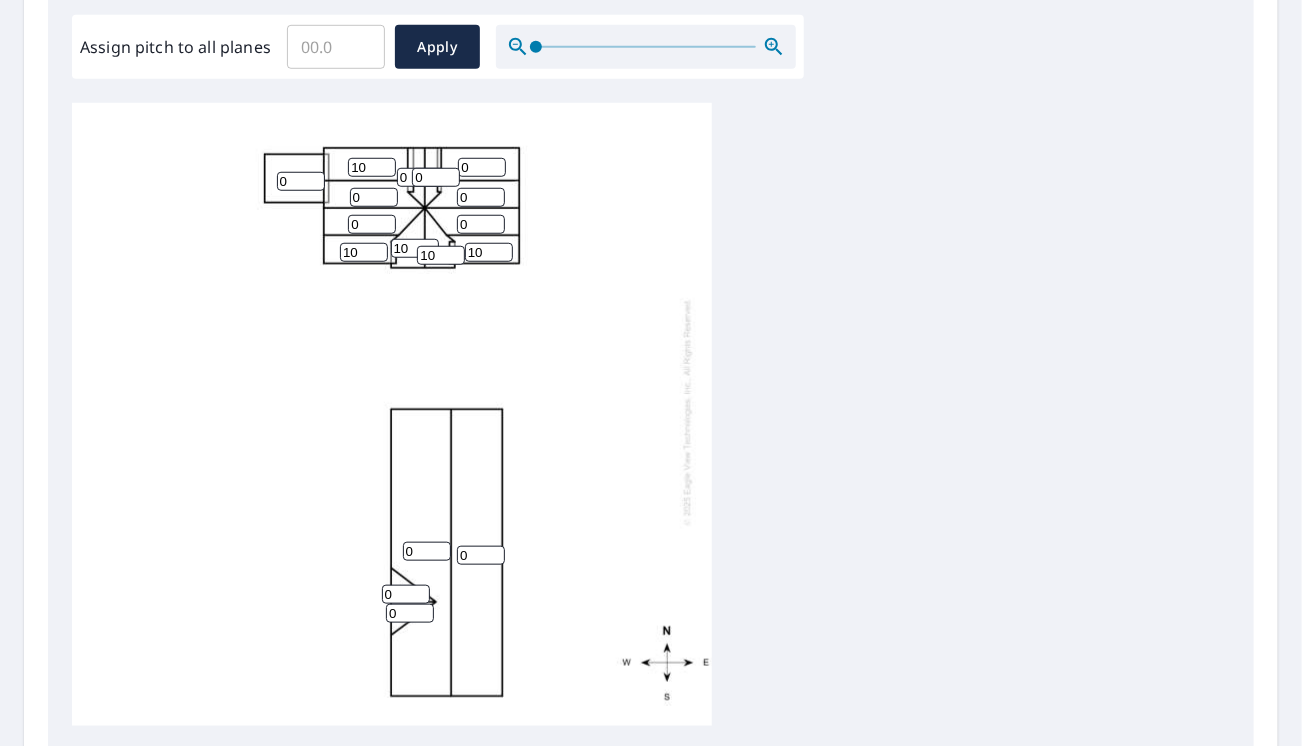 drag, startPoint x: 410, startPoint y: 161, endPoint x: 378, endPoint y: 161, distance: 32 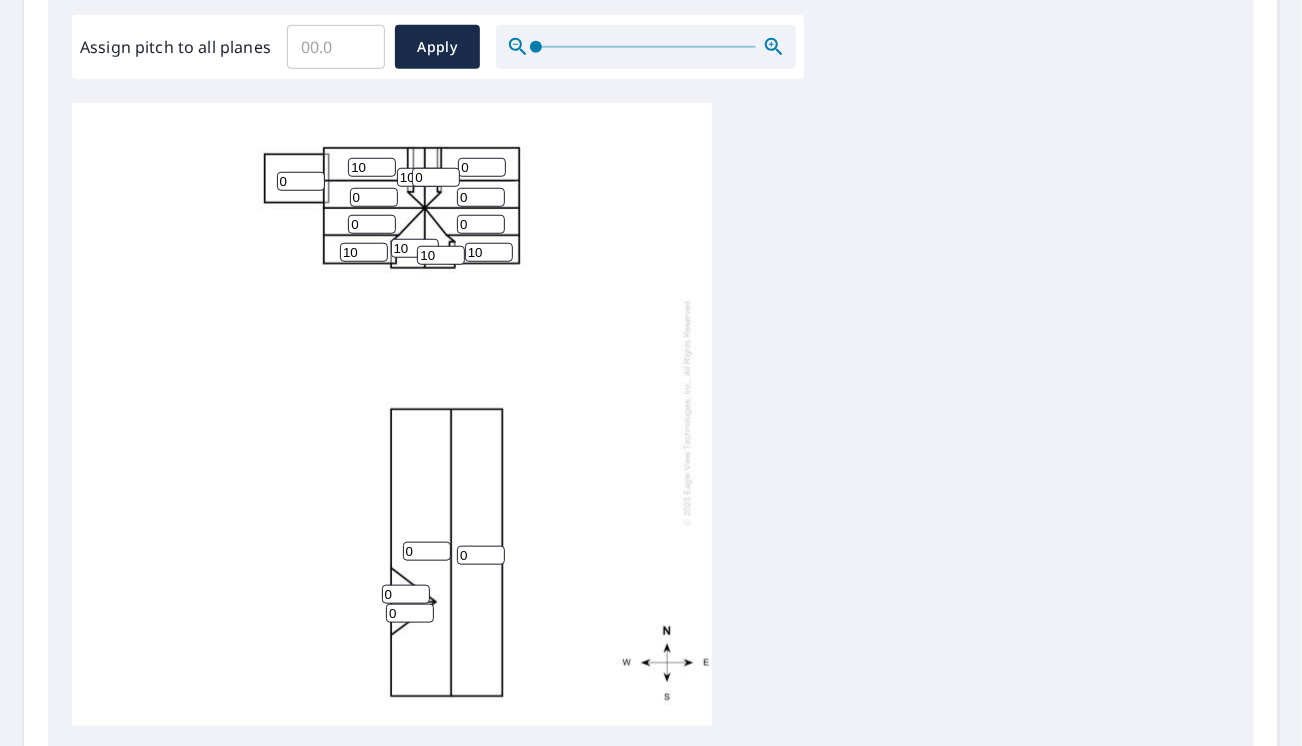 type on "10" 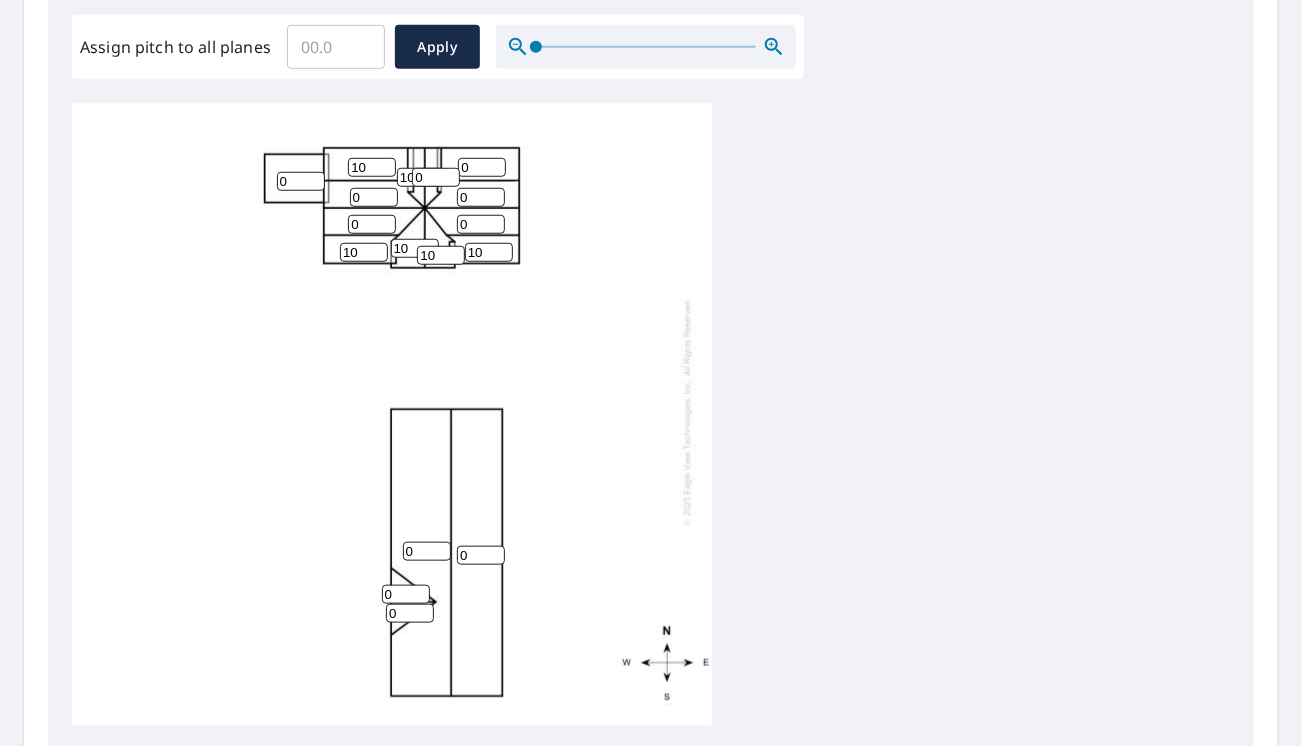 drag, startPoint x: 422, startPoint y: 162, endPoint x: 411, endPoint y: 162, distance: 11 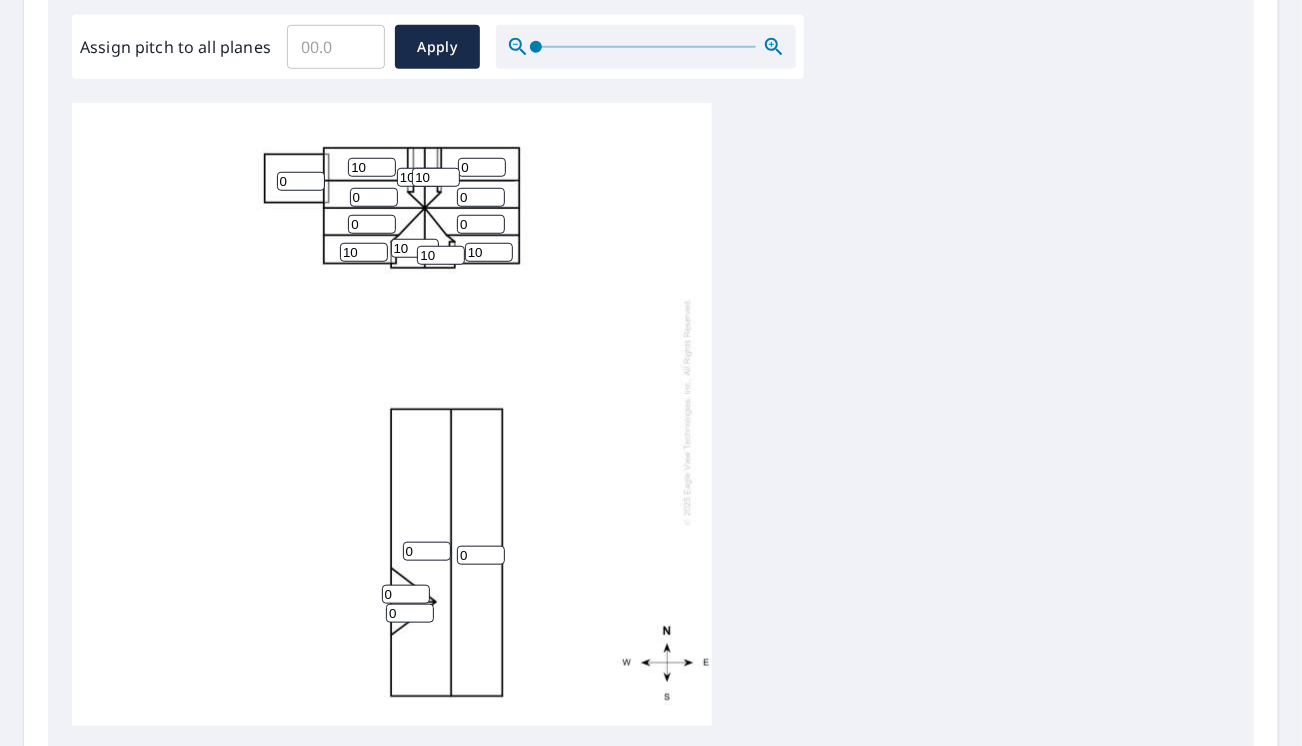 type on "10" 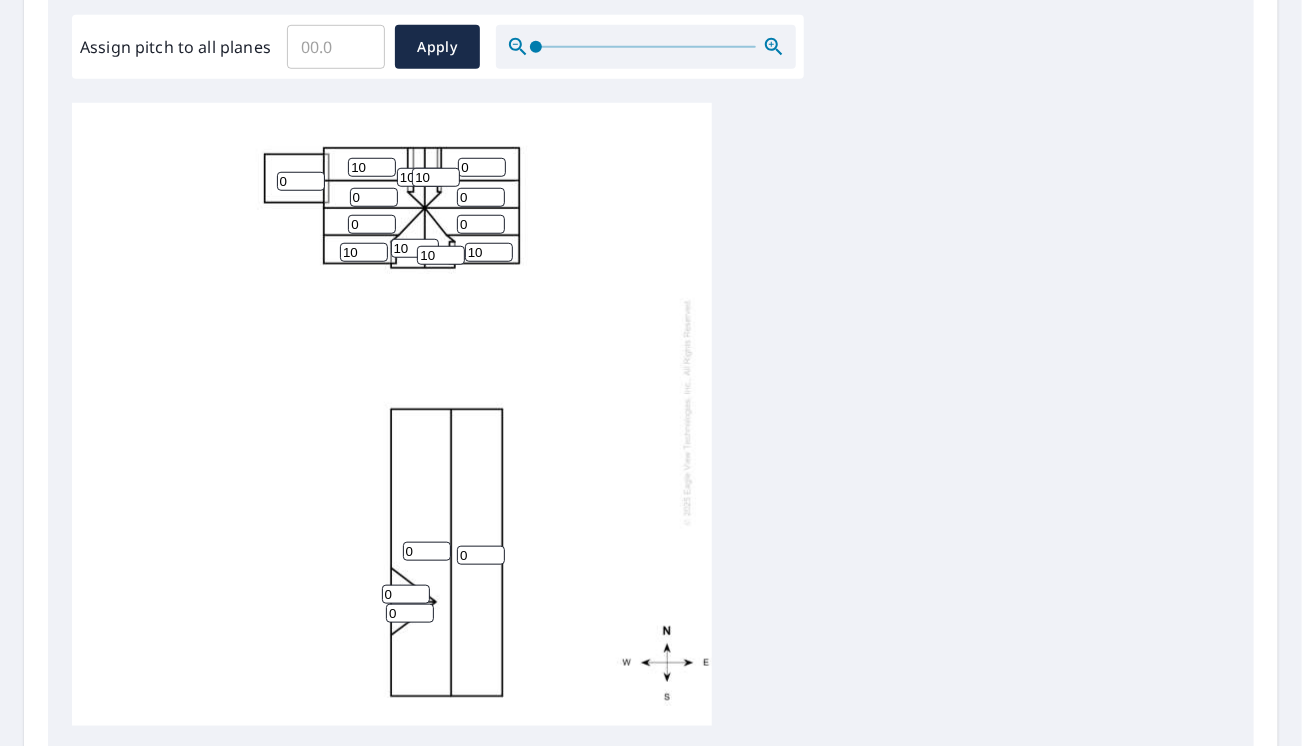 drag, startPoint x: 472, startPoint y: 151, endPoint x: 450, endPoint y: 154, distance: 22.203604 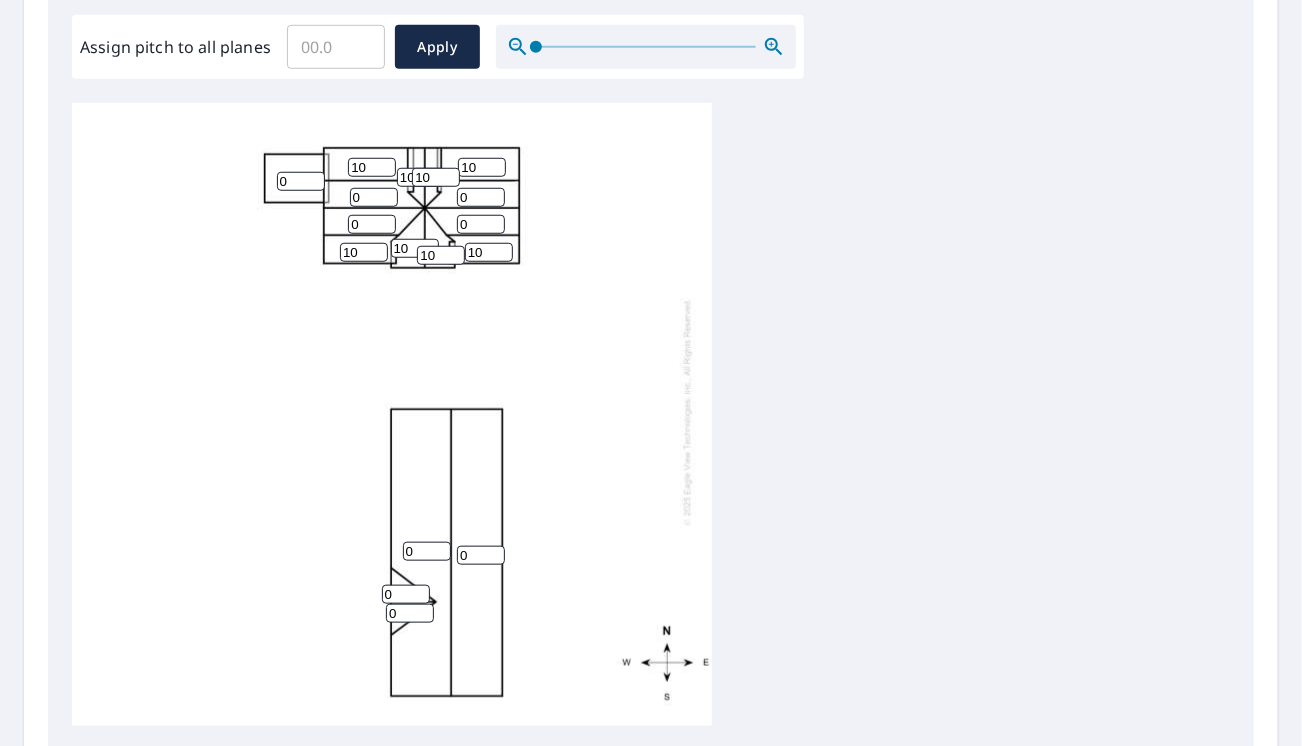 type on "10" 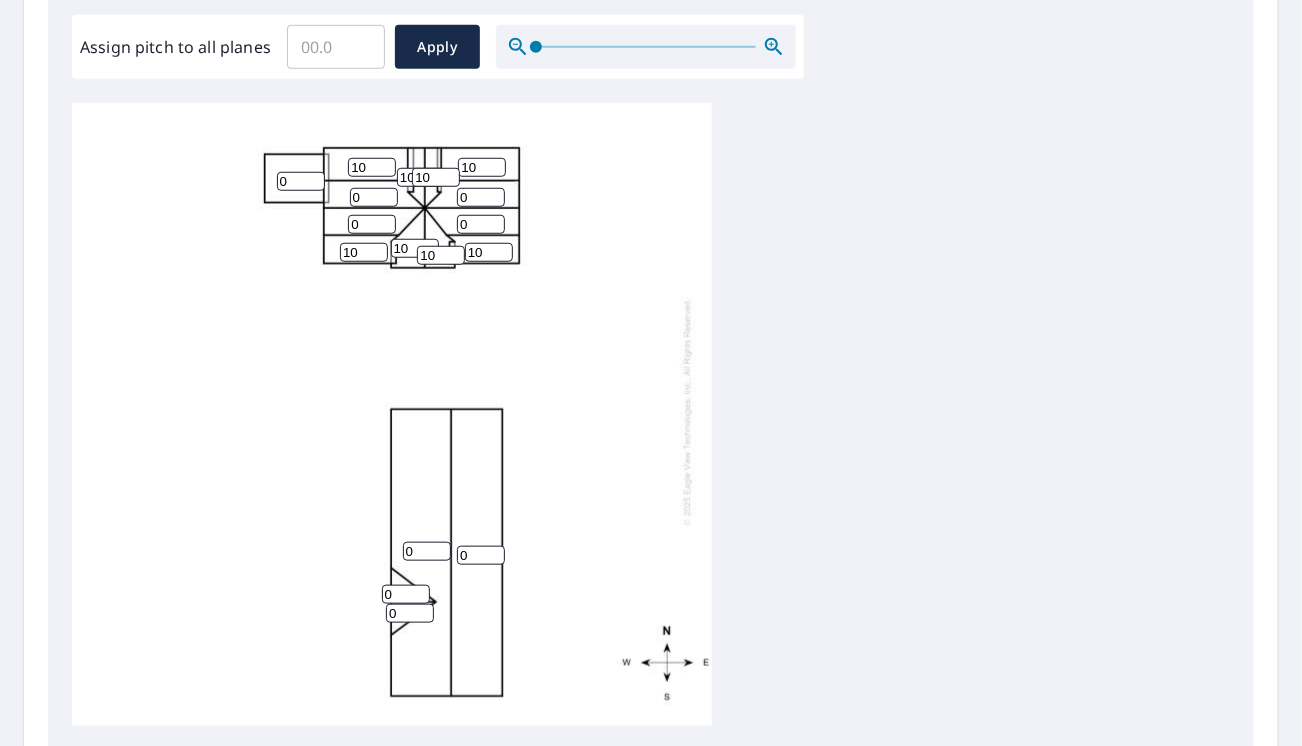 drag, startPoint x: 466, startPoint y: 183, endPoint x: 440, endPoint y: 183, distance: 26 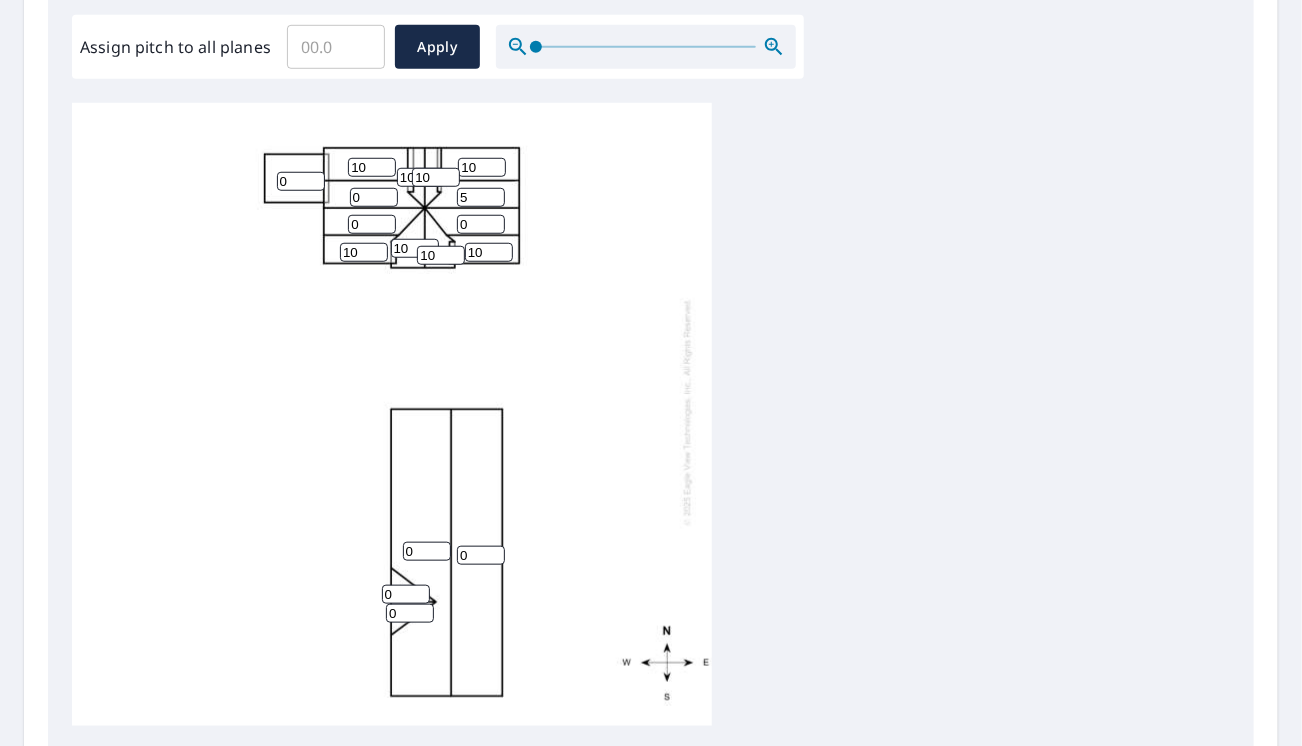 type on "5" 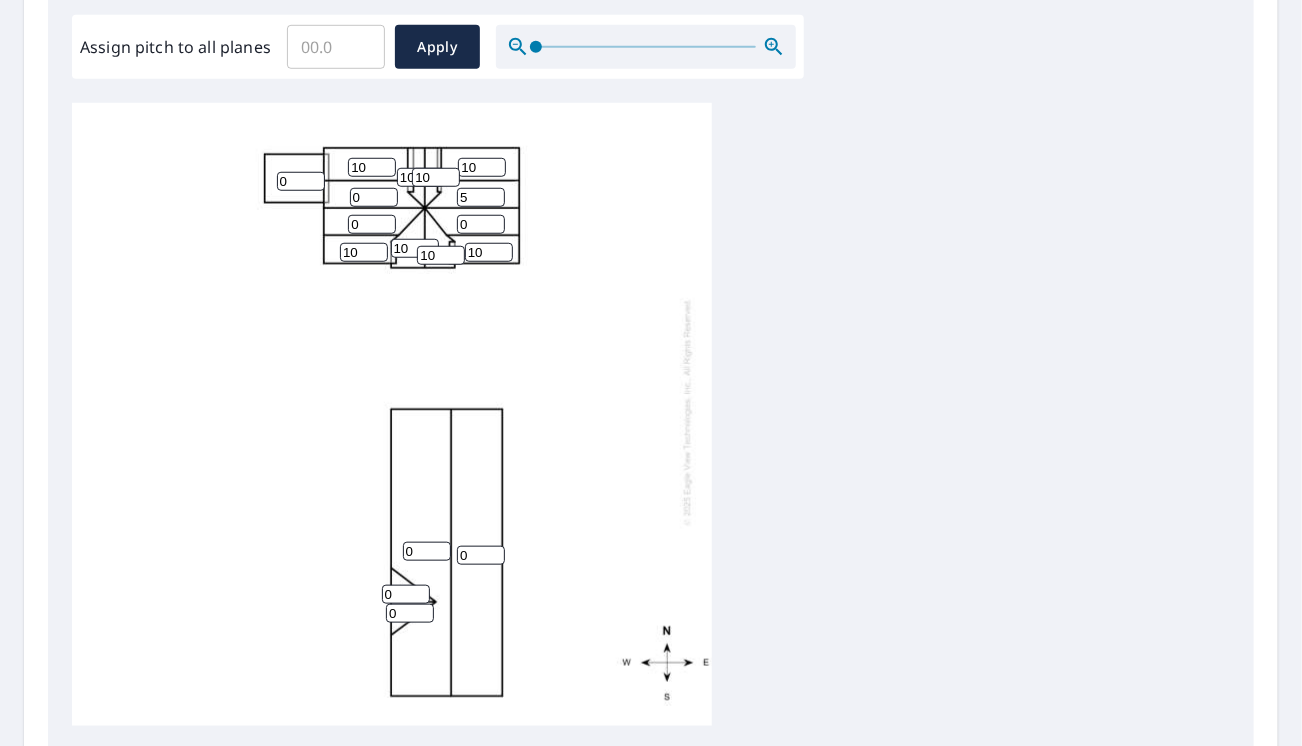 drag, startPoint x: 468, startPoint y: 206, endPoint x: 444, endPoint y: 206, distance: 24 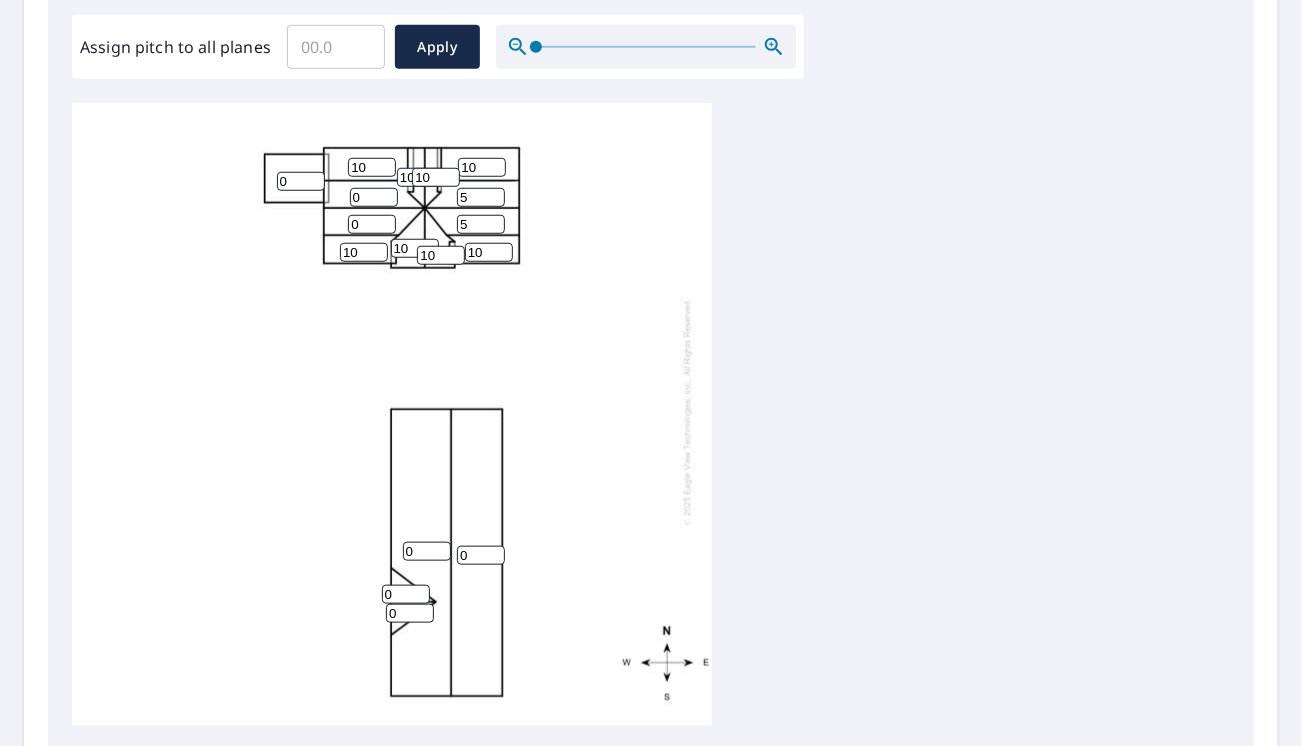 type on "5" 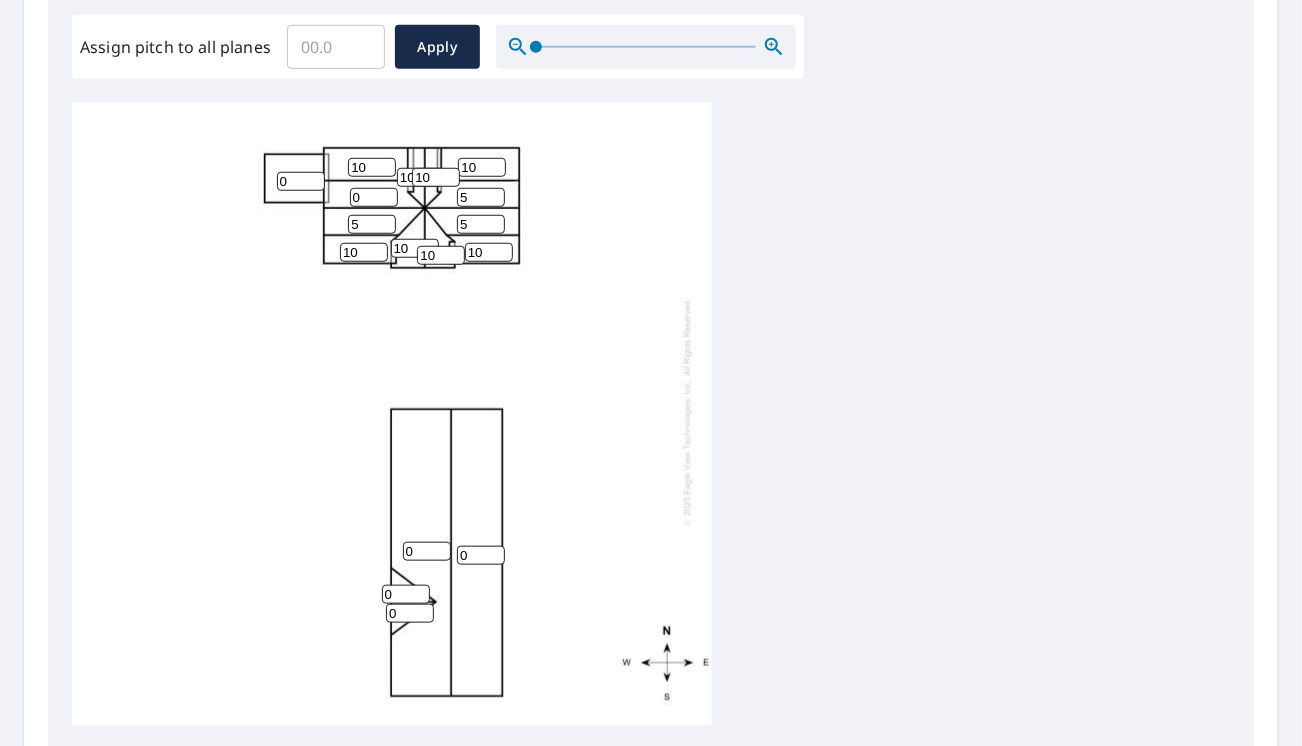 type on "5" 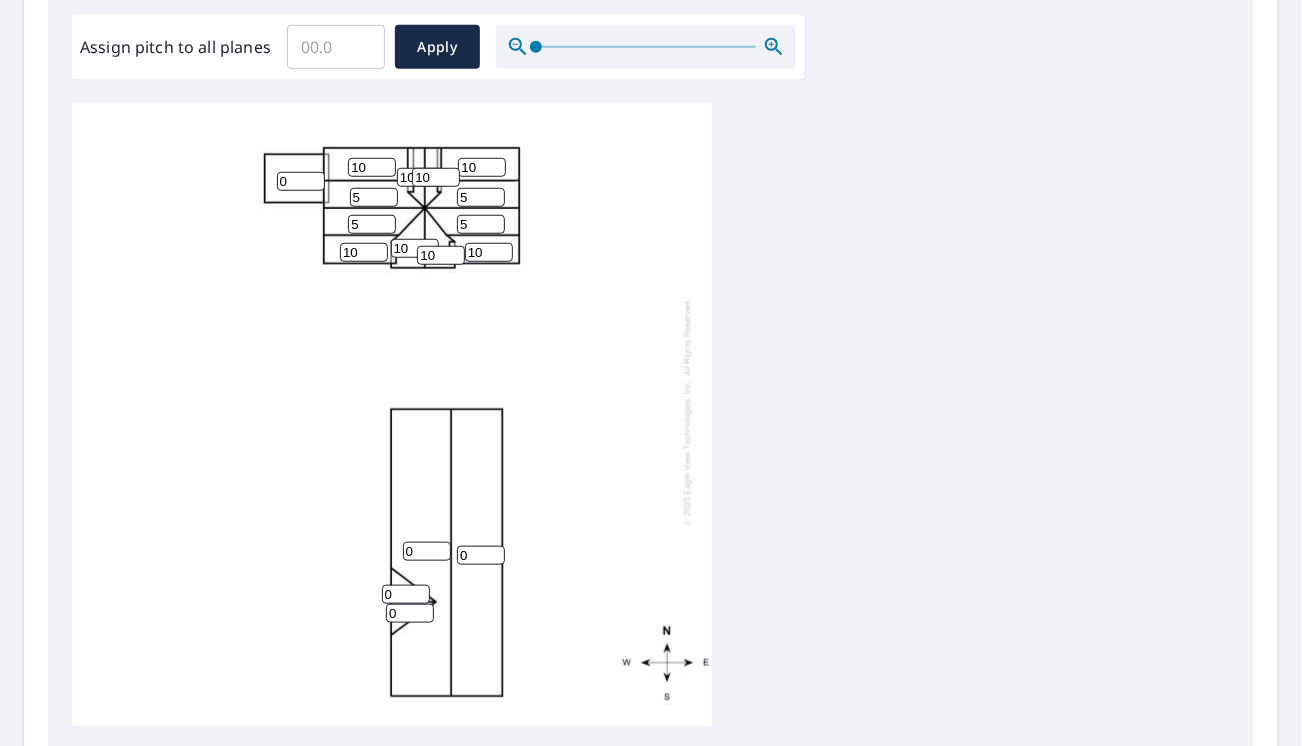 type on "5" 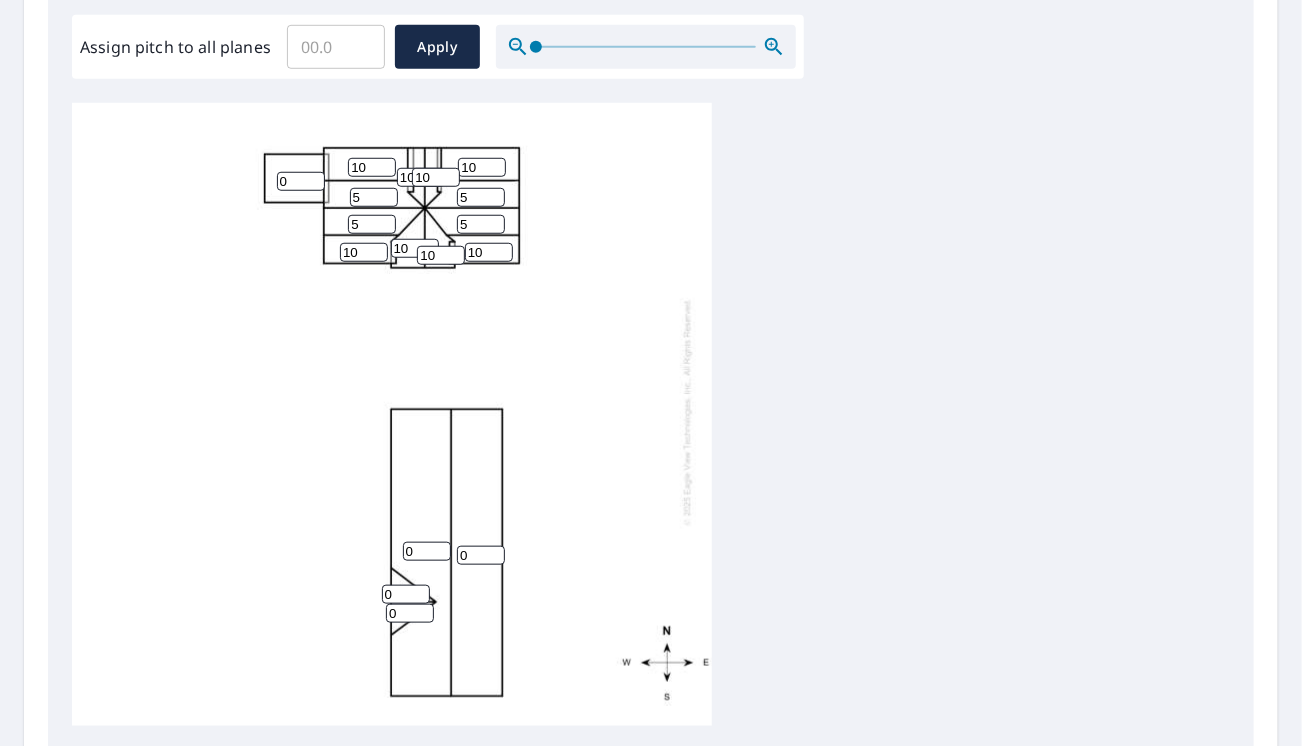 drag, startPoint x: 292, startPoint y: 165, endPoint x: 264, endPoint y: 166, distance: 28.01785 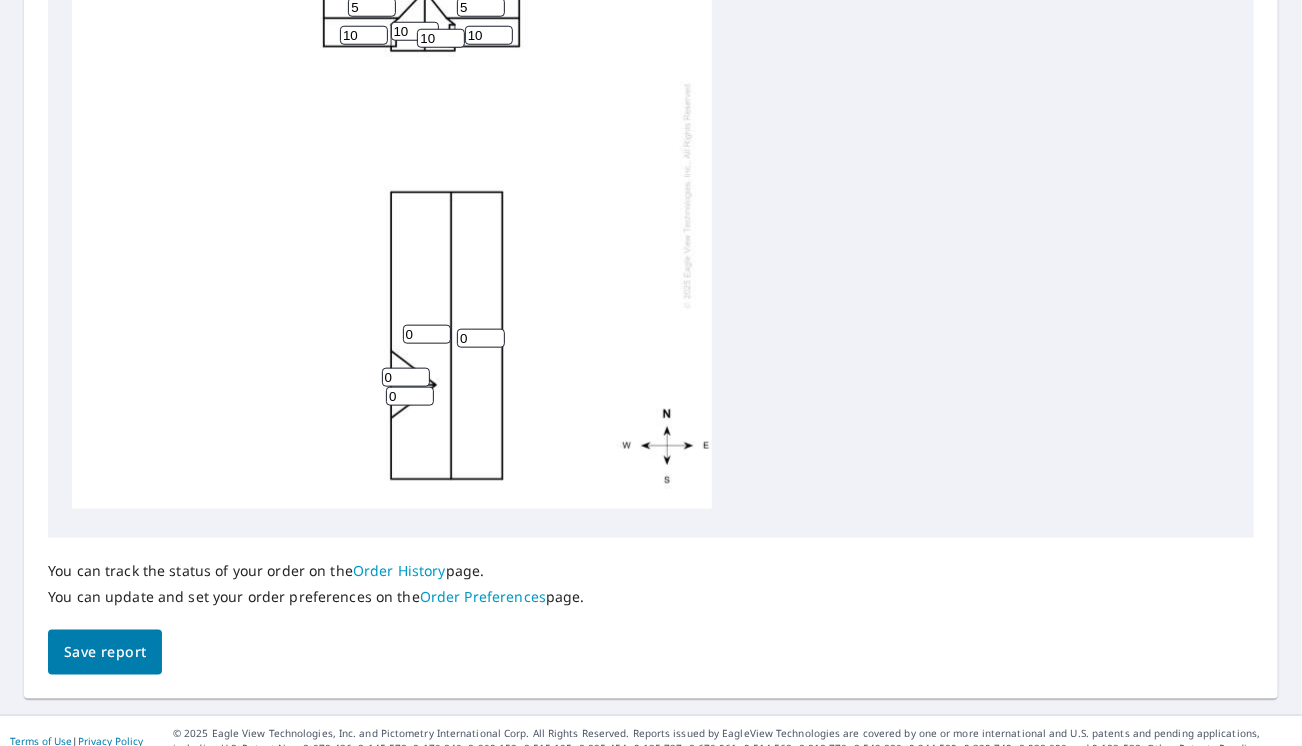 scroll, scrollTop: 836, scrollLeft: 0, axis: vertical 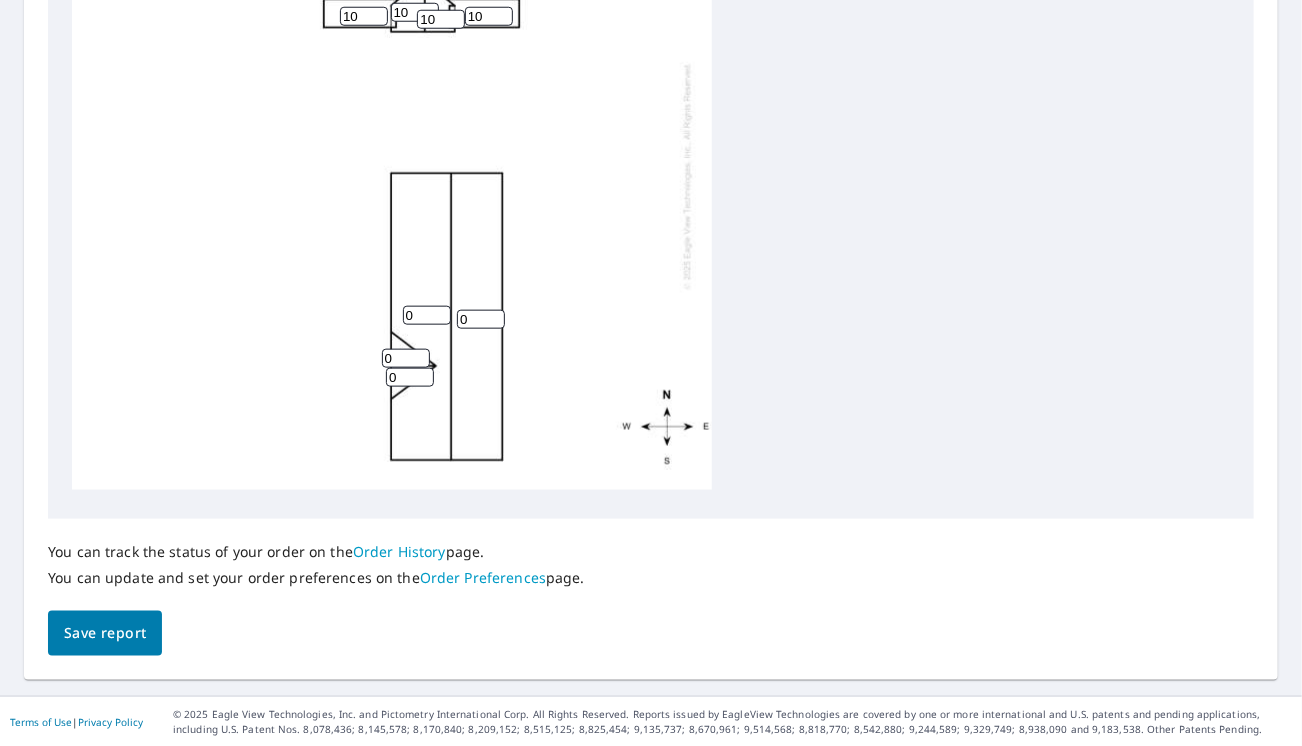 type on "1" 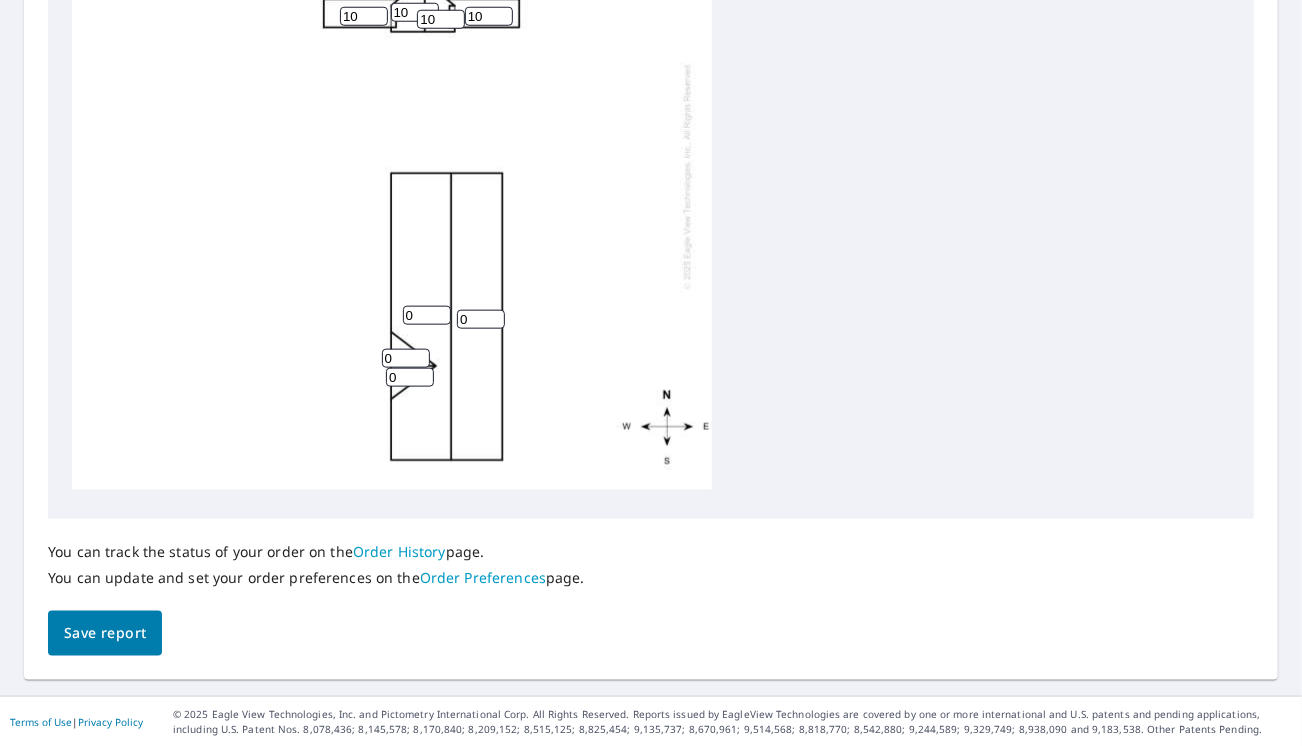 drag, startPoint x: 427, startPoint y: 298, endPoint x: 396, endPoint y: 299, distance: 31.016125 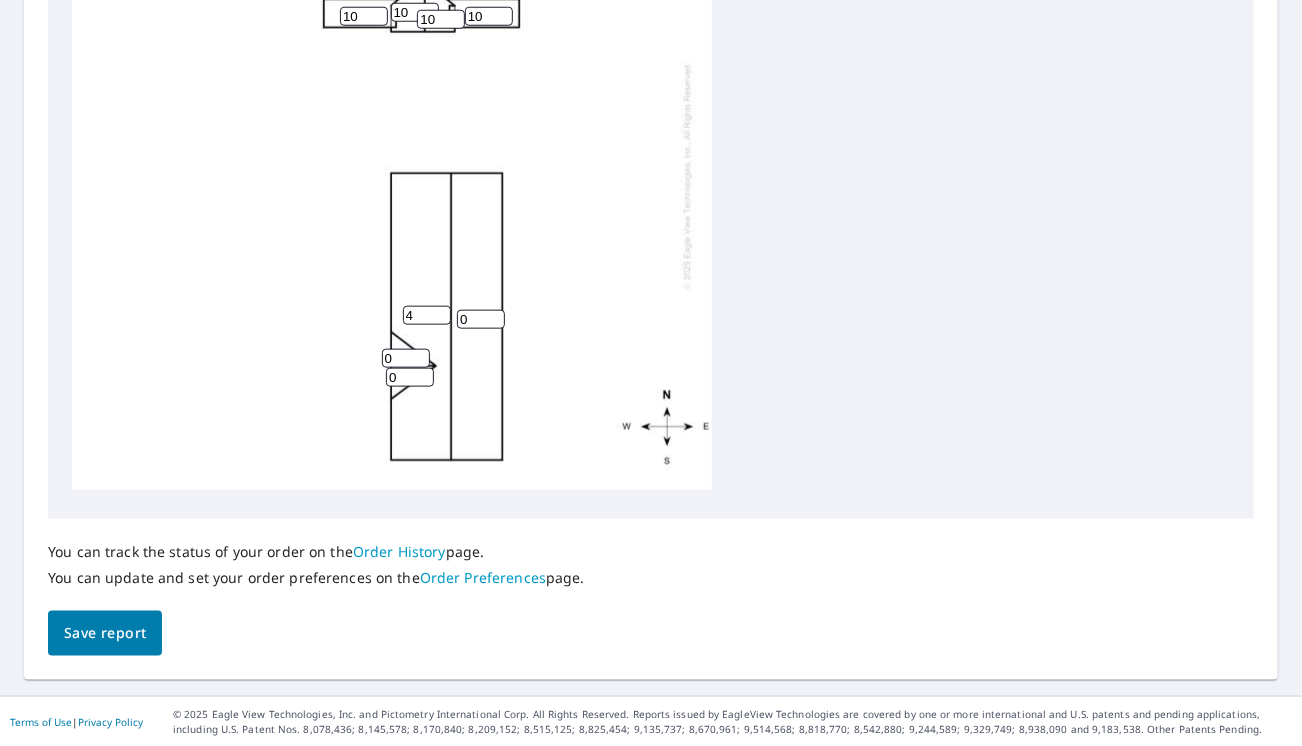type on "4" 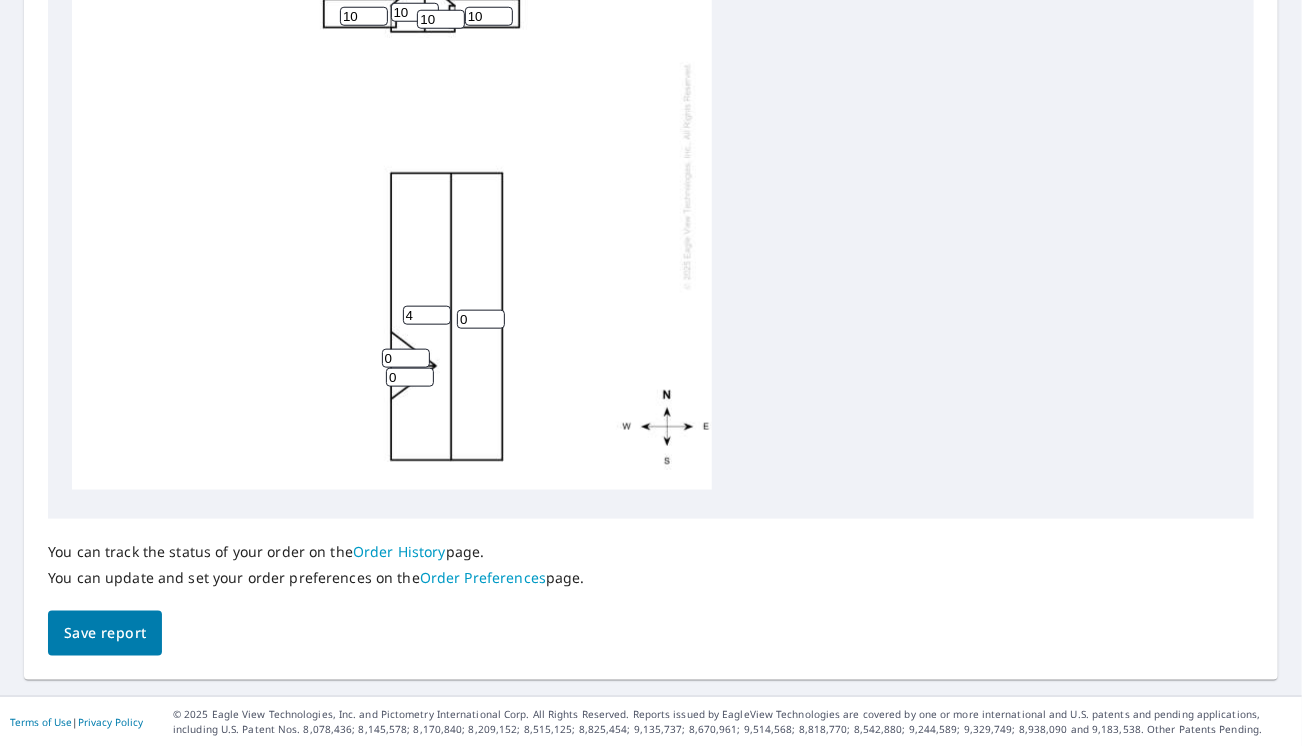 drag, startPoint x: 473, startPoint y: 307, endPoint x: 452, endPoint y: 307, distance: 21 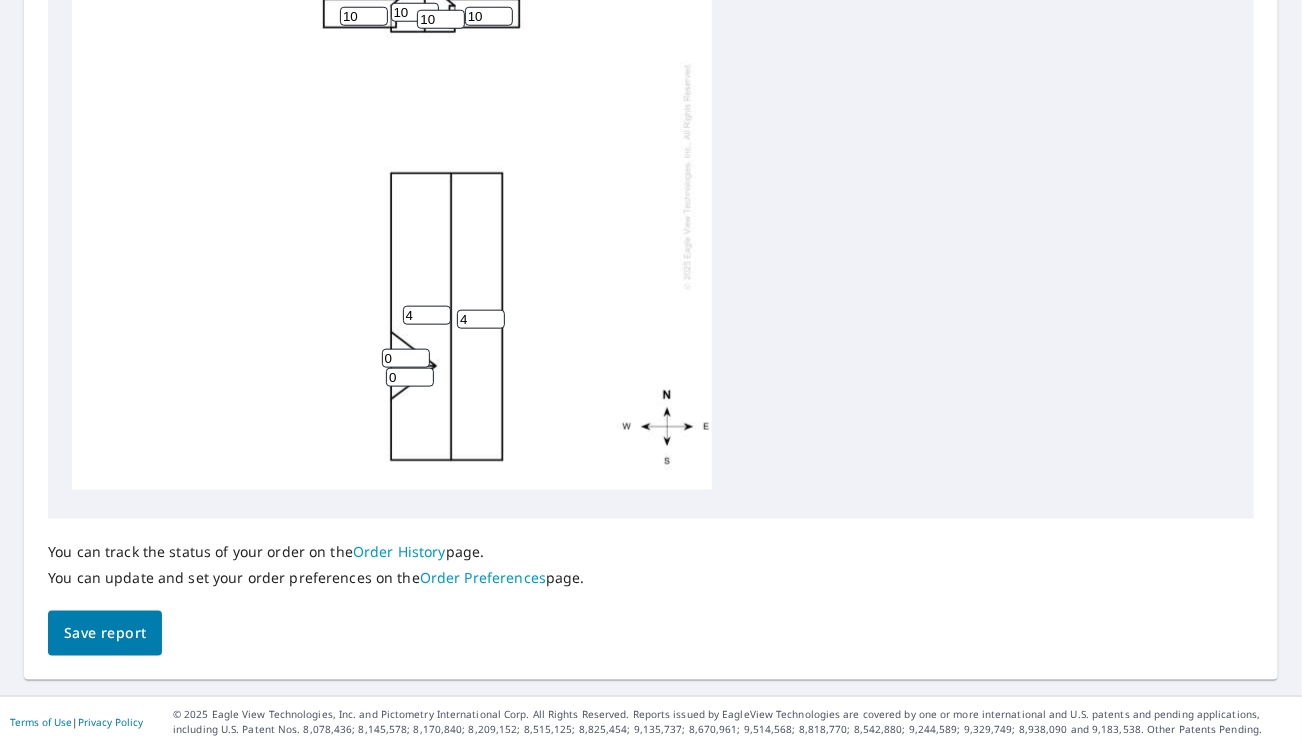 type on "4" 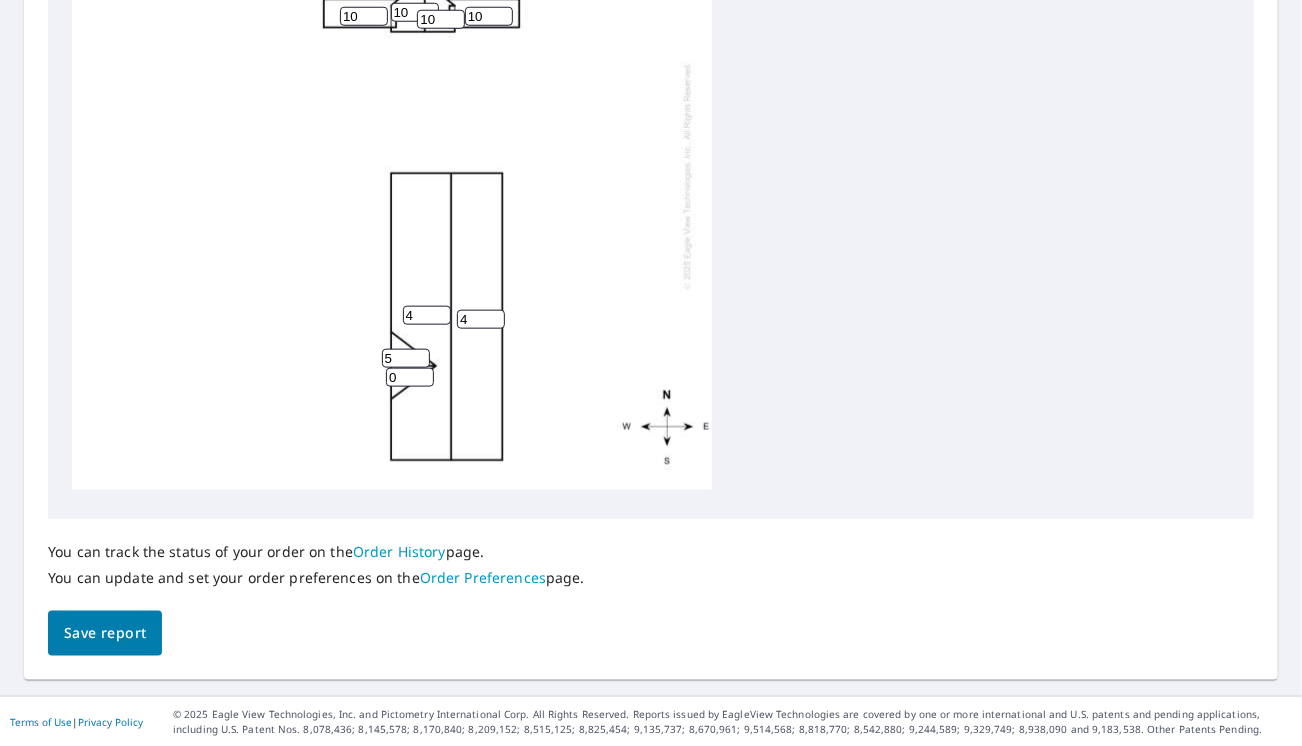 type on "5" 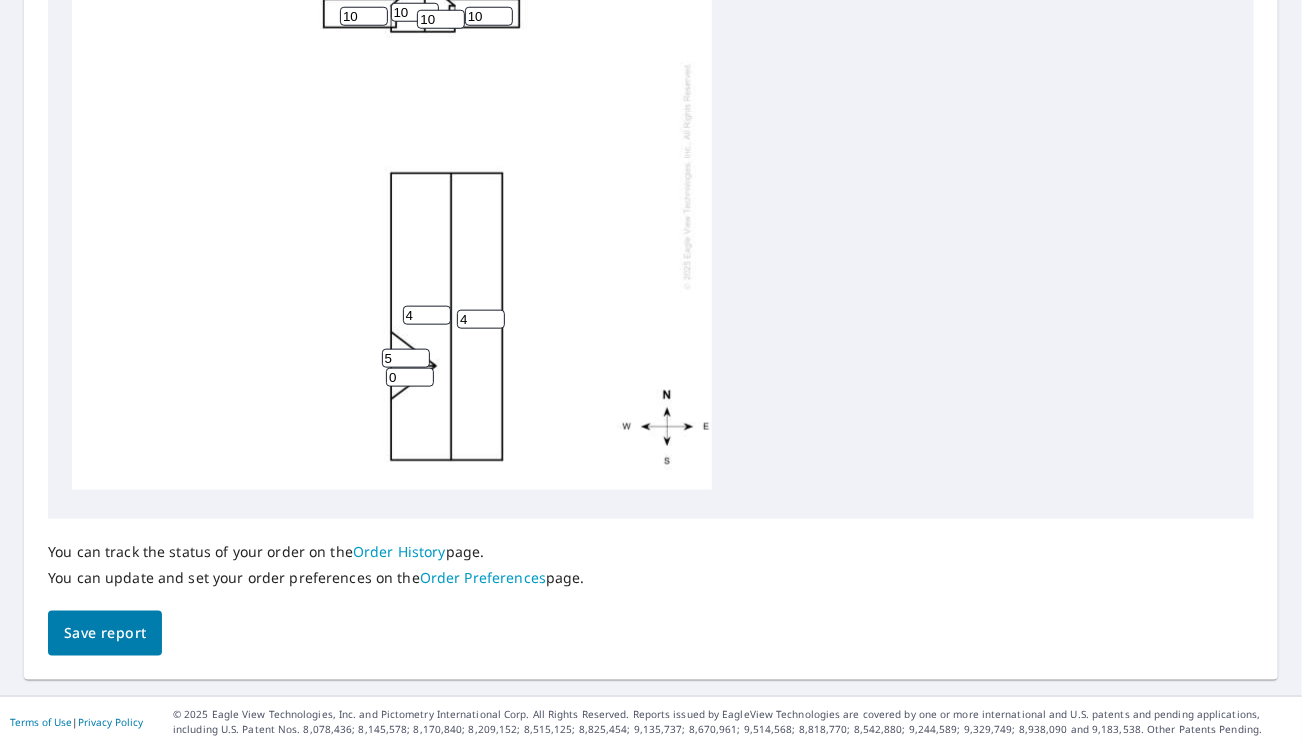 drag, startPoint x: 405, startPoint y: 363, endPoint x: 374, endPoint y: 361, distance: 31.06445 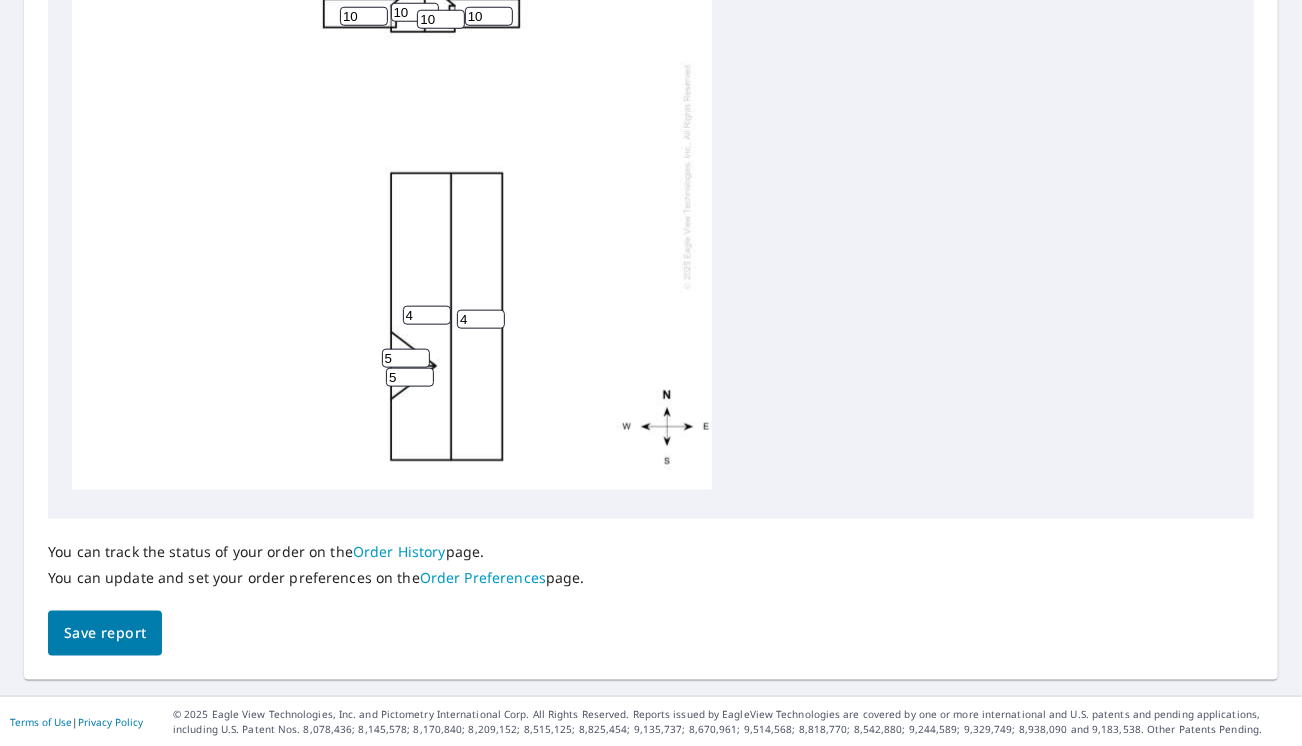 type on "5" 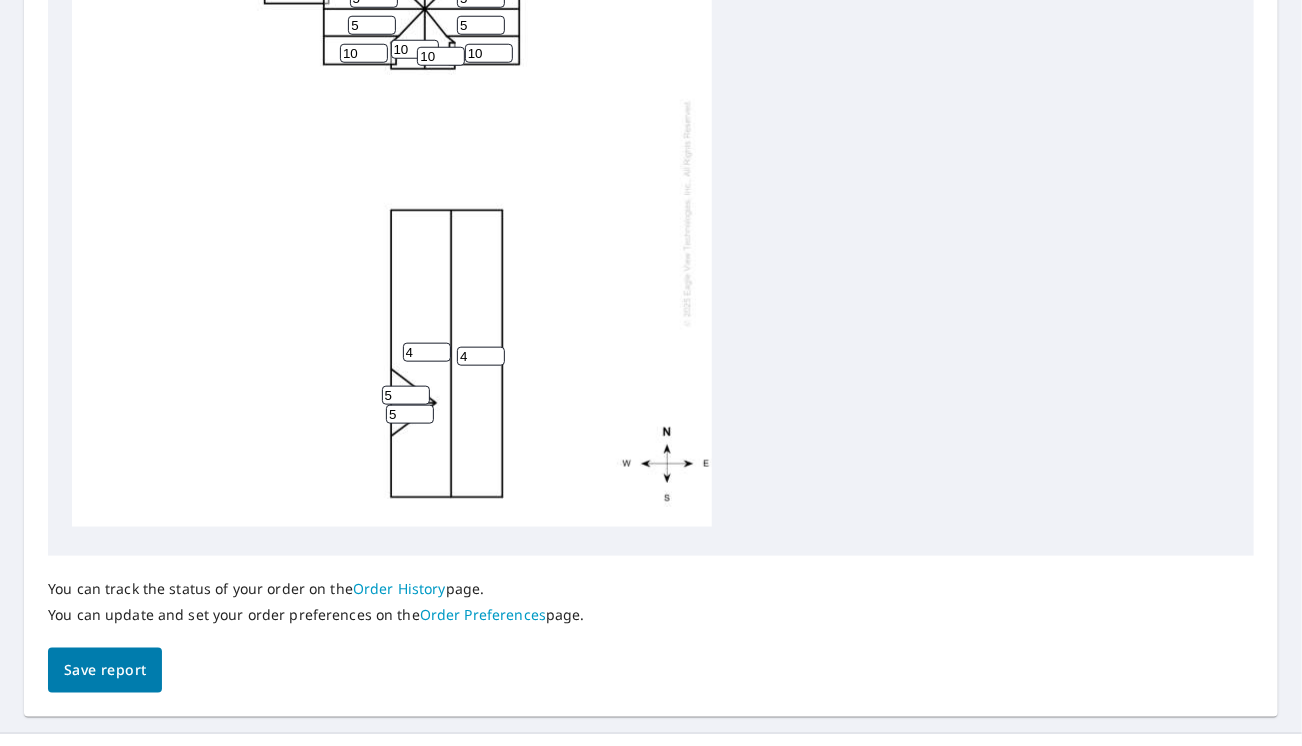 scroll, scrollTop: 836, scrollLeft: 0, axis: vertical 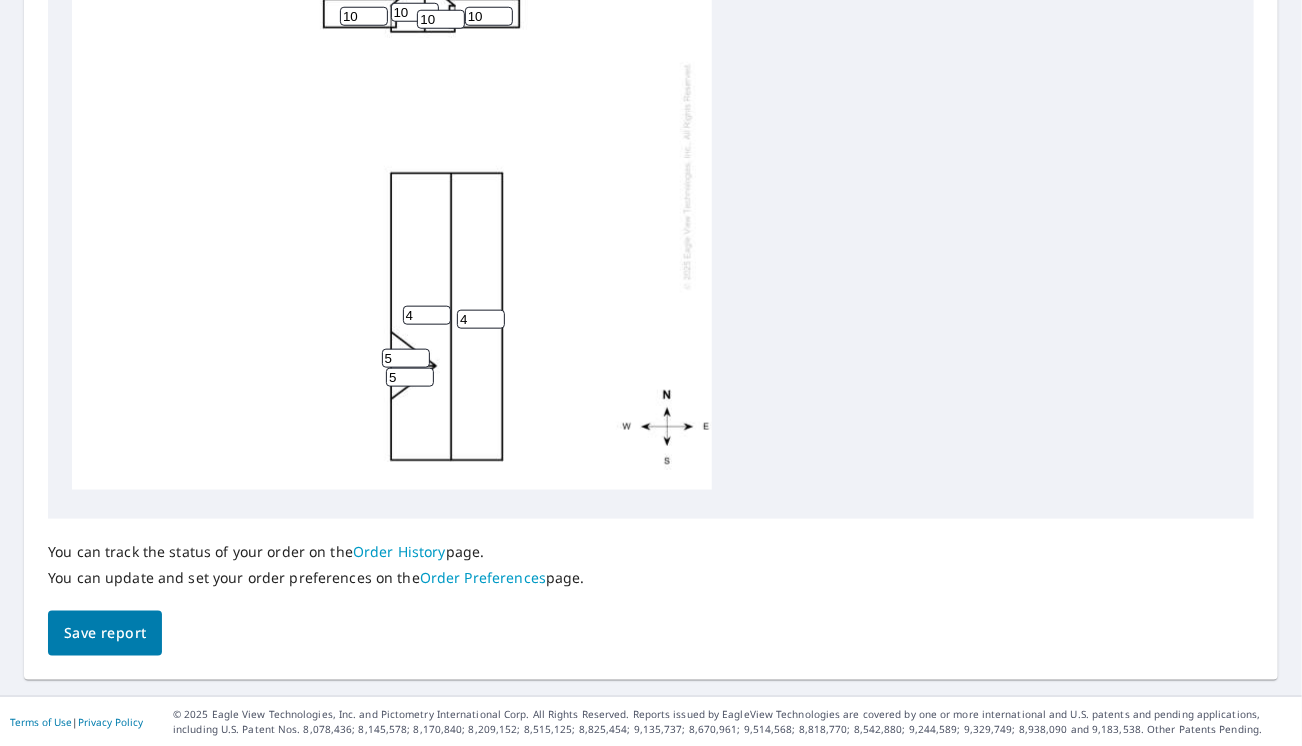 click on "Save report" at bounding box center (105, 633) 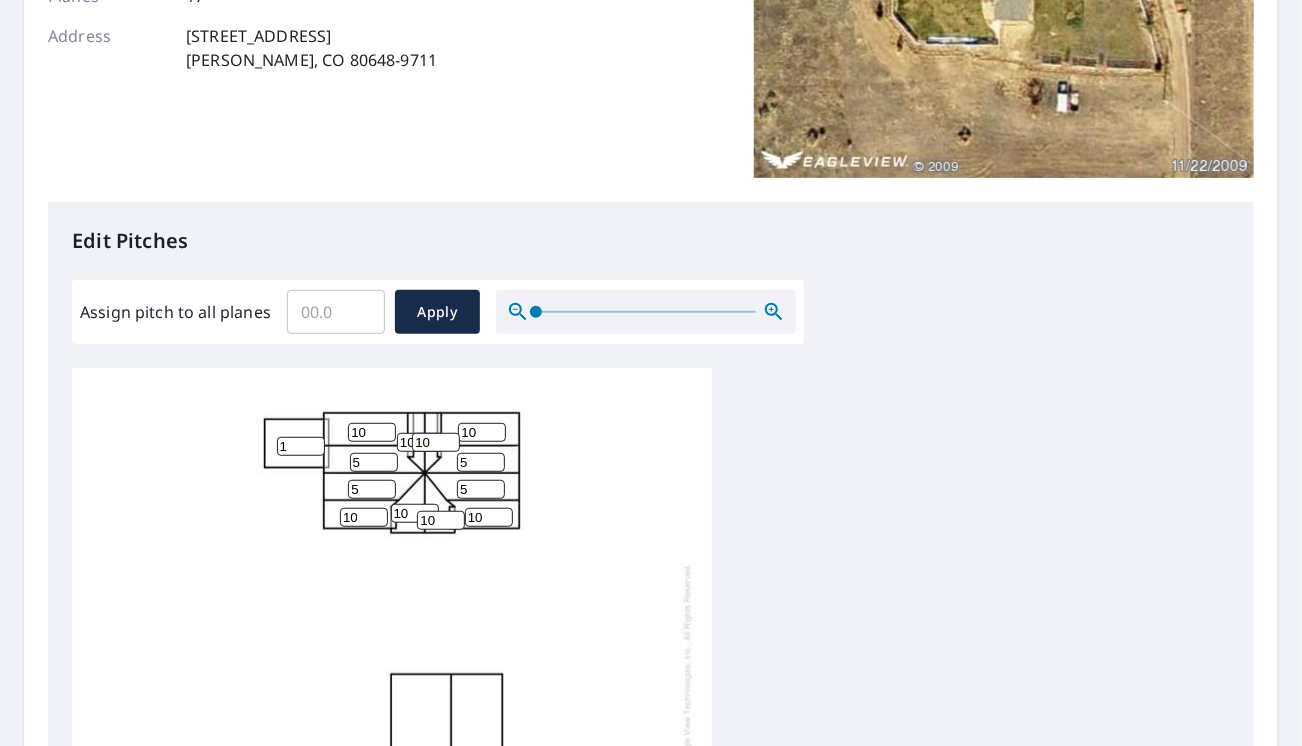 scroll, scrollTop: 0, scrollLeft: 0, axis: both 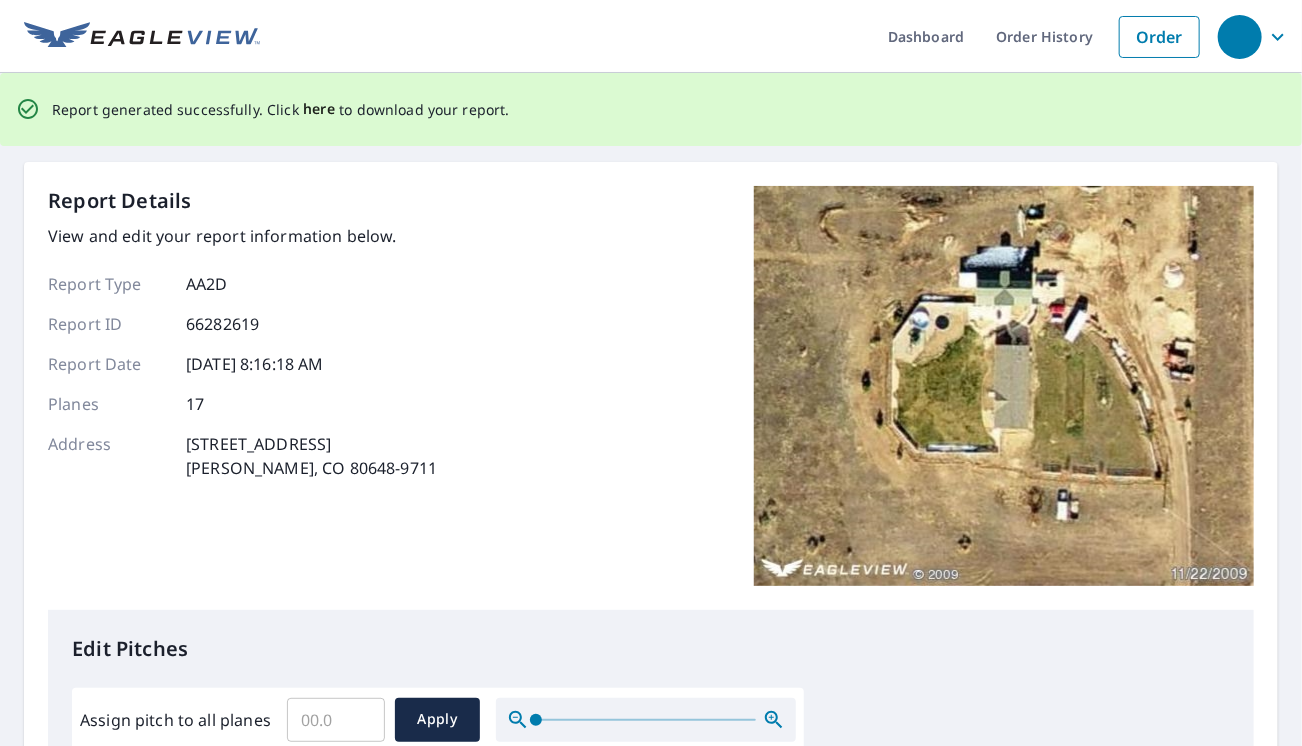click on "here" at bounding box center [319, 109] 